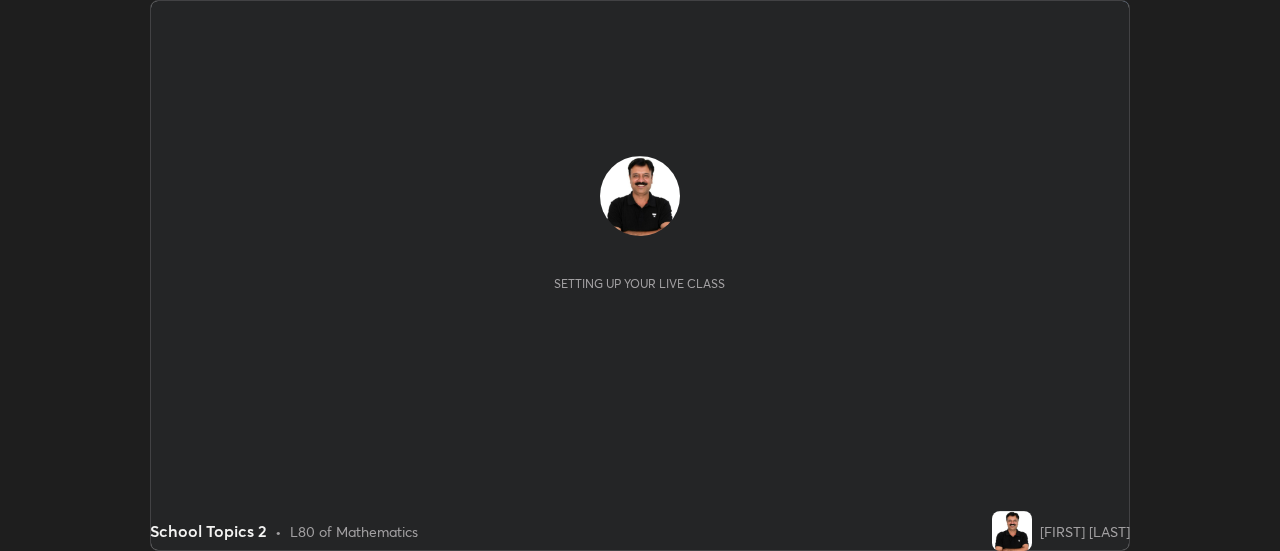 scroll, scrollTop: 0, scrollLeft: 0, axis: both 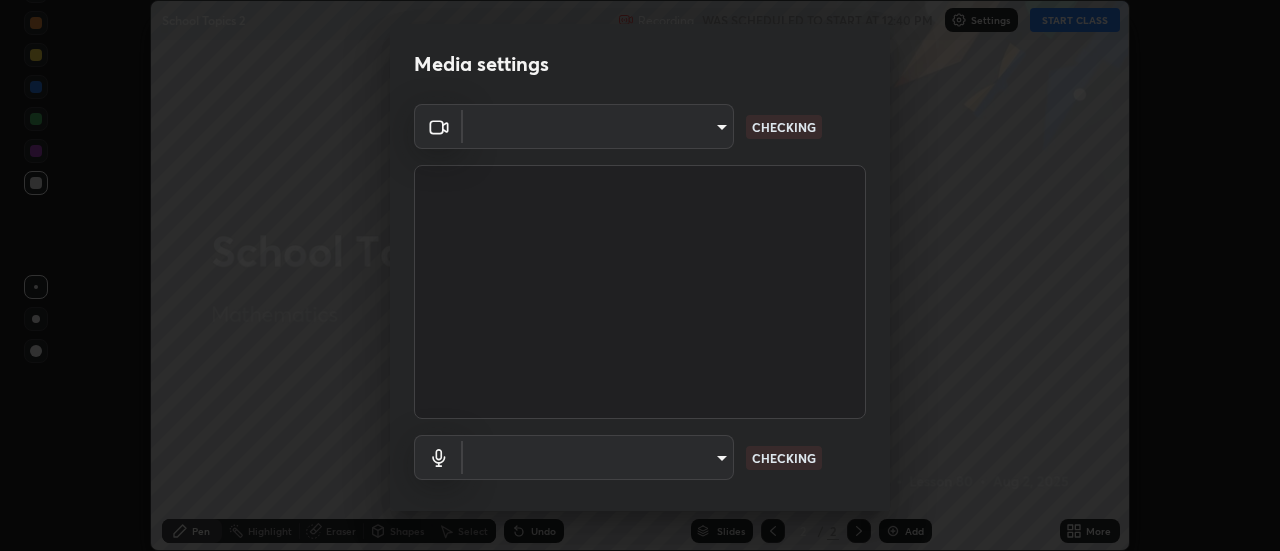 type on "4a99d6bca69bbdd202d3e351d44e5ccc04c012061a427bef120972fbb6fcb4fc" 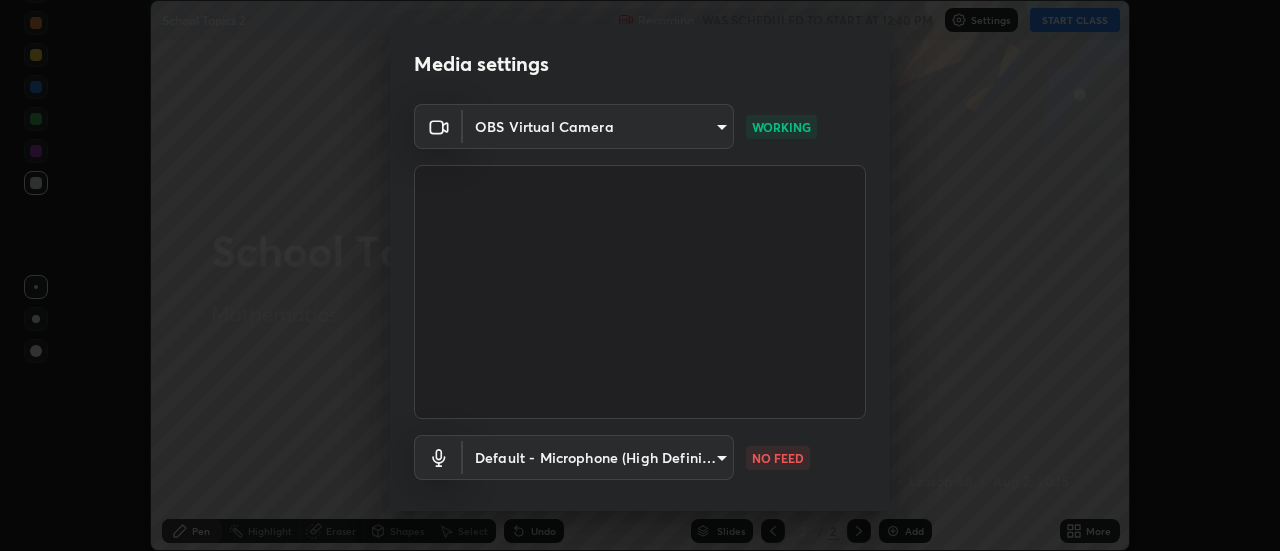 click on "Erase all School Topics 2 Recording WAS SCHEDULED TO START AT  [TIME] Settings START CLASS Setting up your live class School Topics 2 • L80 of Mathematics [FIRST] [LAST] Pen Highlight Eraser Shapes Select Undo Slides 2 / 2 Add More No doubts shared Encourage your learners to ask a doubt for better clarity Report an issue Reason for reporting Buffering Chat not working Audio - Video sync issue Educator video quality low ​ Attach an image Report Media settings OBS Virtual Camera [HASH] WORKING Default - Microphone (High Definition Audio Device) default NO FEED 1 / 5 Next" at bounding box center [640, 275] 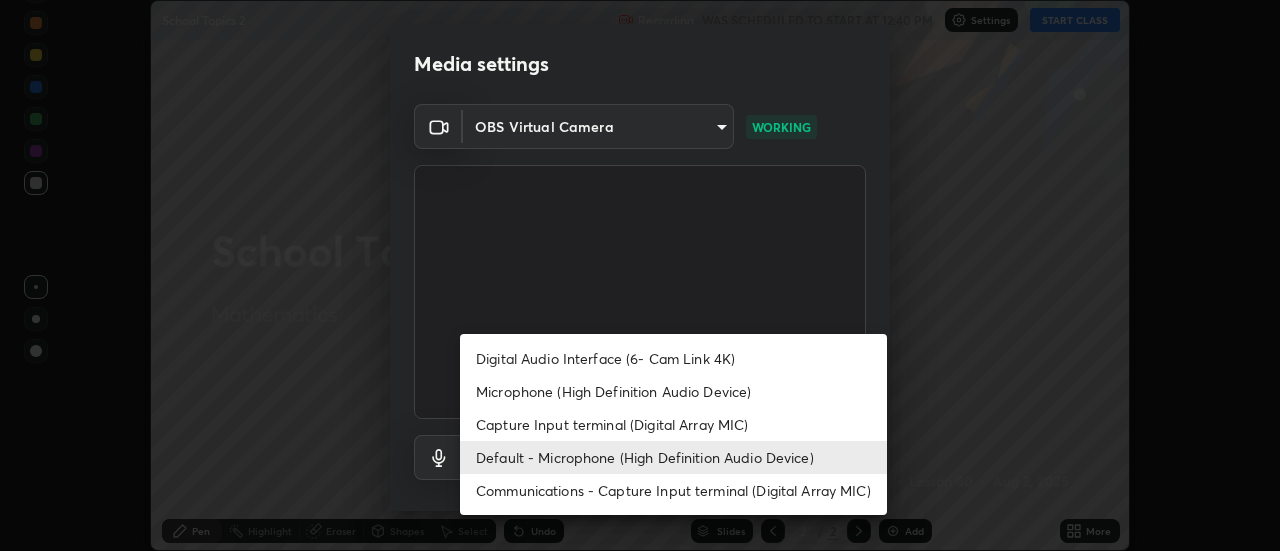 click on "Capture Input terminal (Digital Array MIC)" at bounding box center [673, 424] 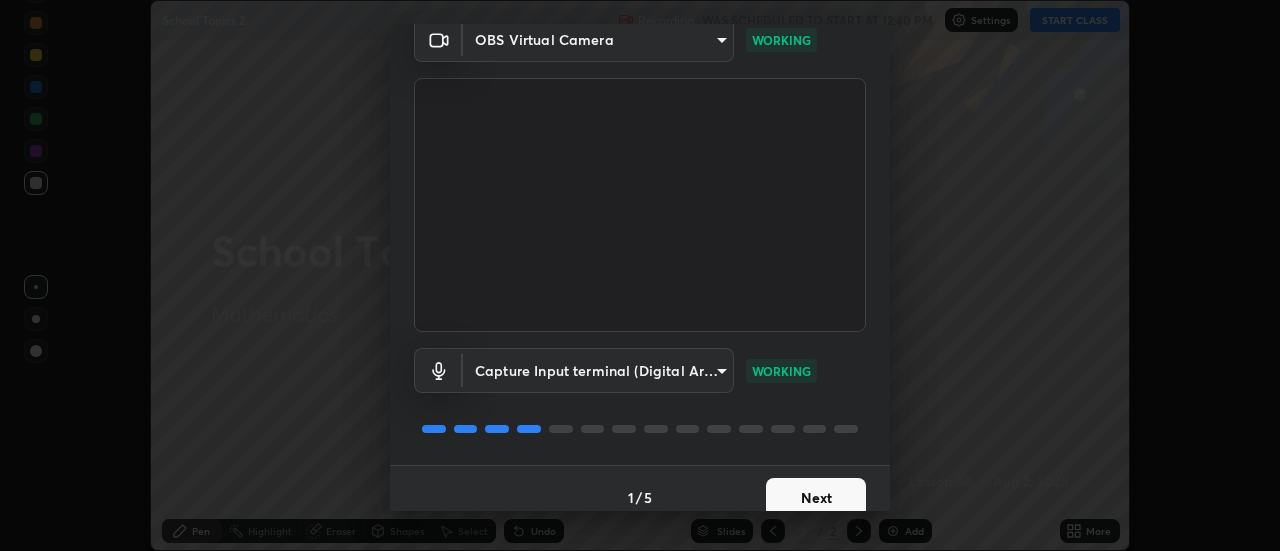 scroll, scrollTop: 105, scrollLeft: 0, axis: vertical 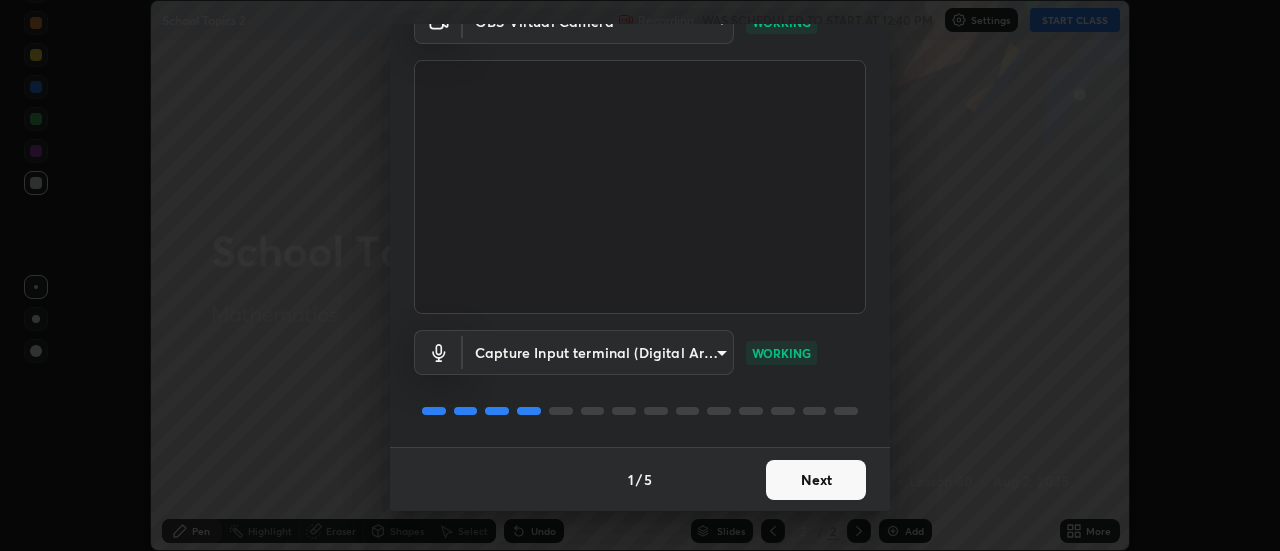 click on "Next" at bounding box center (816, 480) 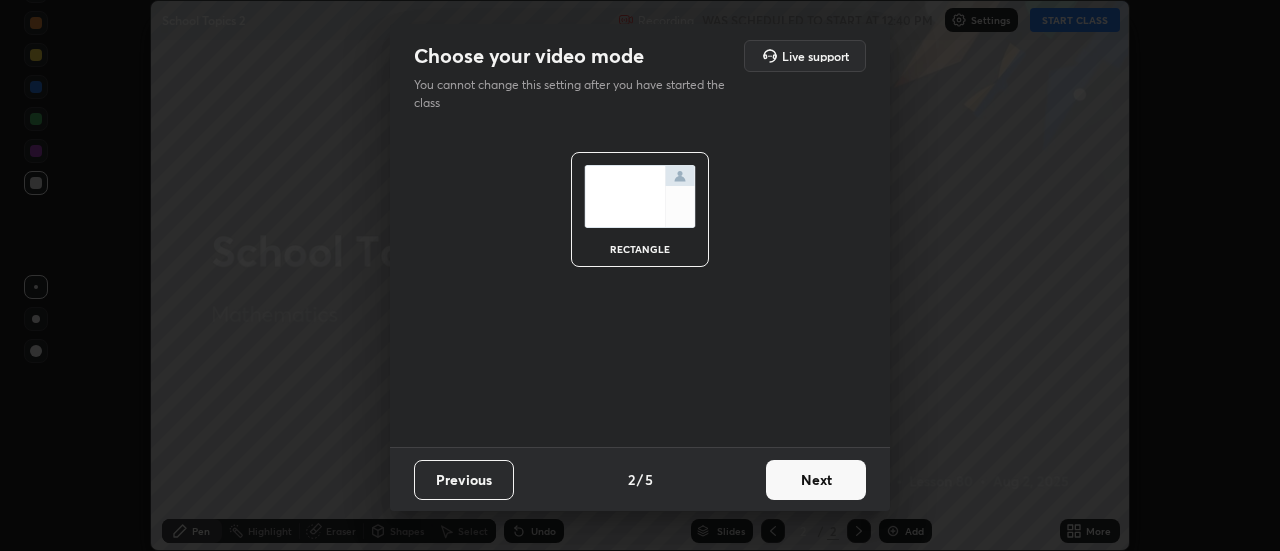 click on "Next" at bounding box center (816, 480) 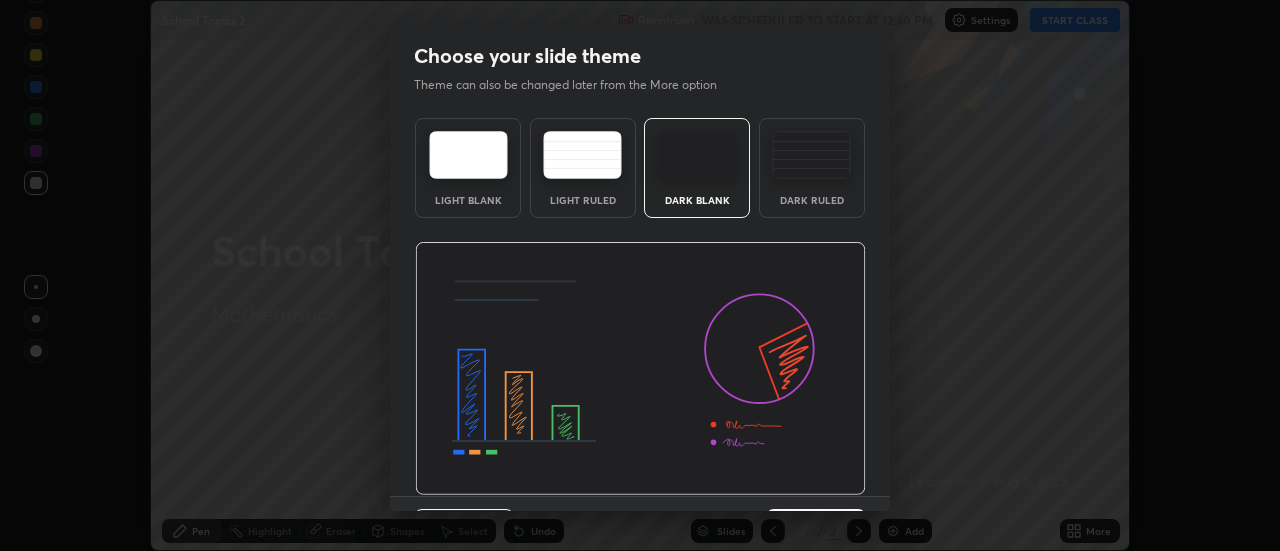 scroll, scrollTop: 49, scrollLeft: 0, axis: vertical 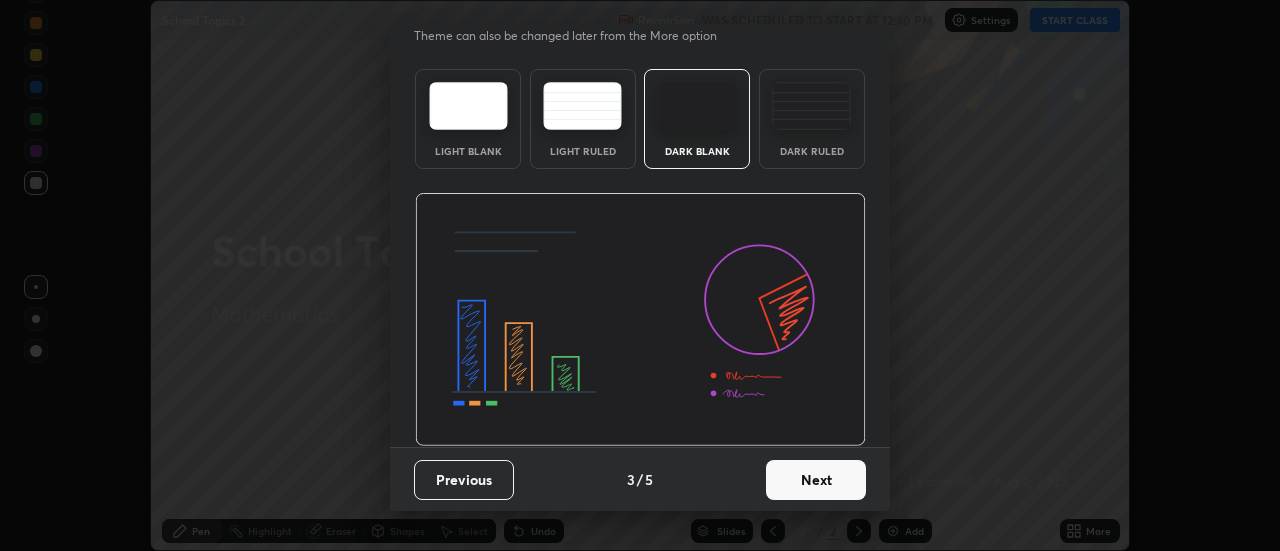 click on "Next" at bounding box center [816, 480] 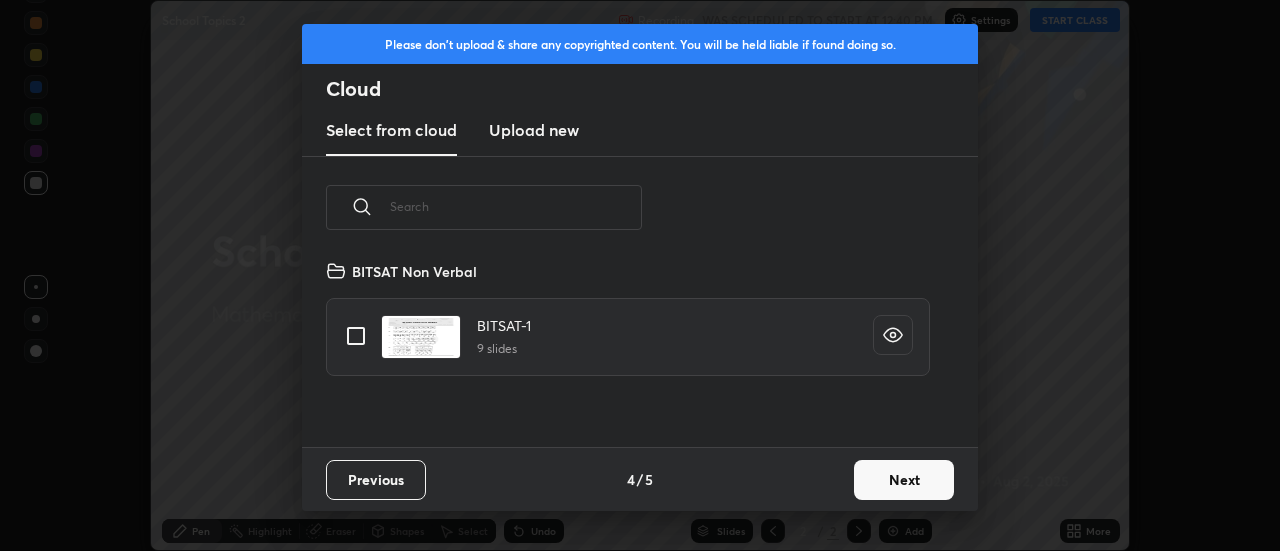 scroll, scrollTop: 7, scrollLeft: 11, axis: both 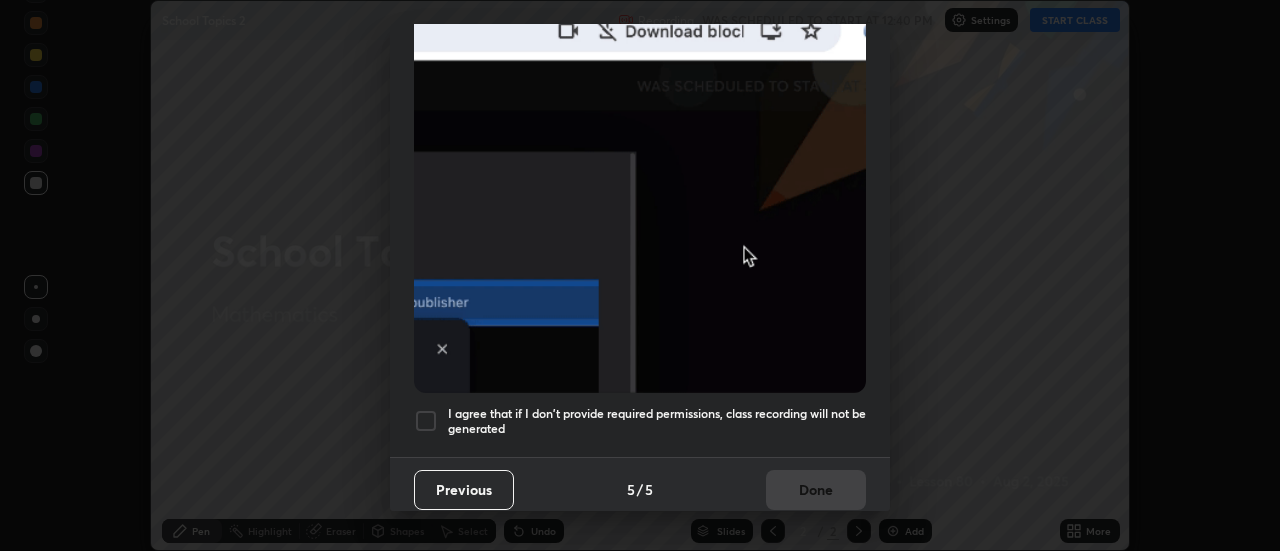 click at bounding box center (426, 421) 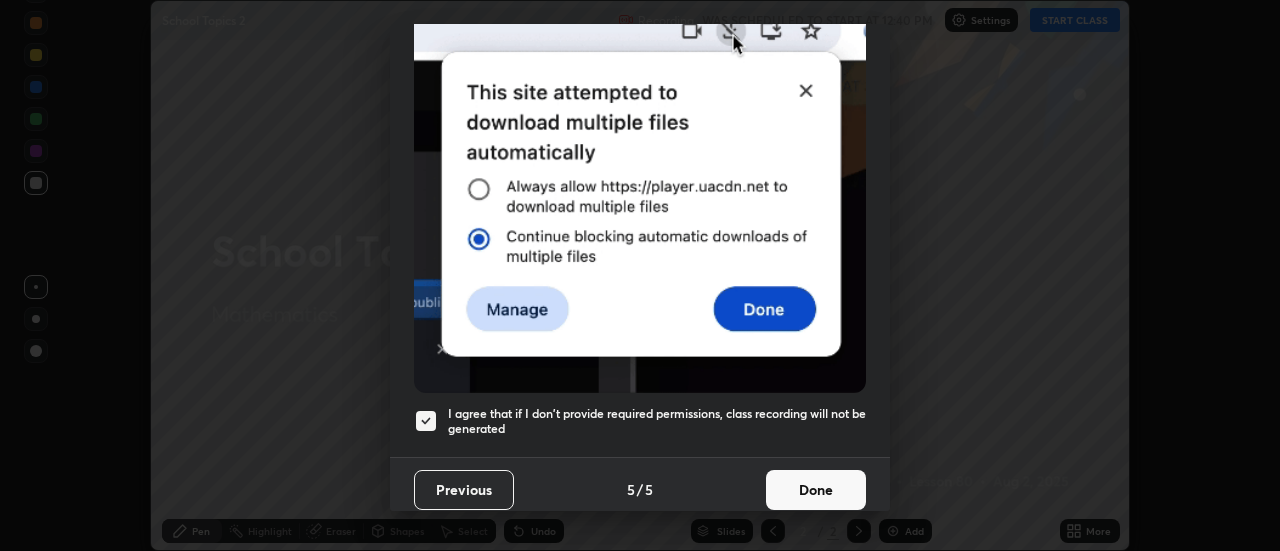 click on "Done" at bounding box center (816, 490) 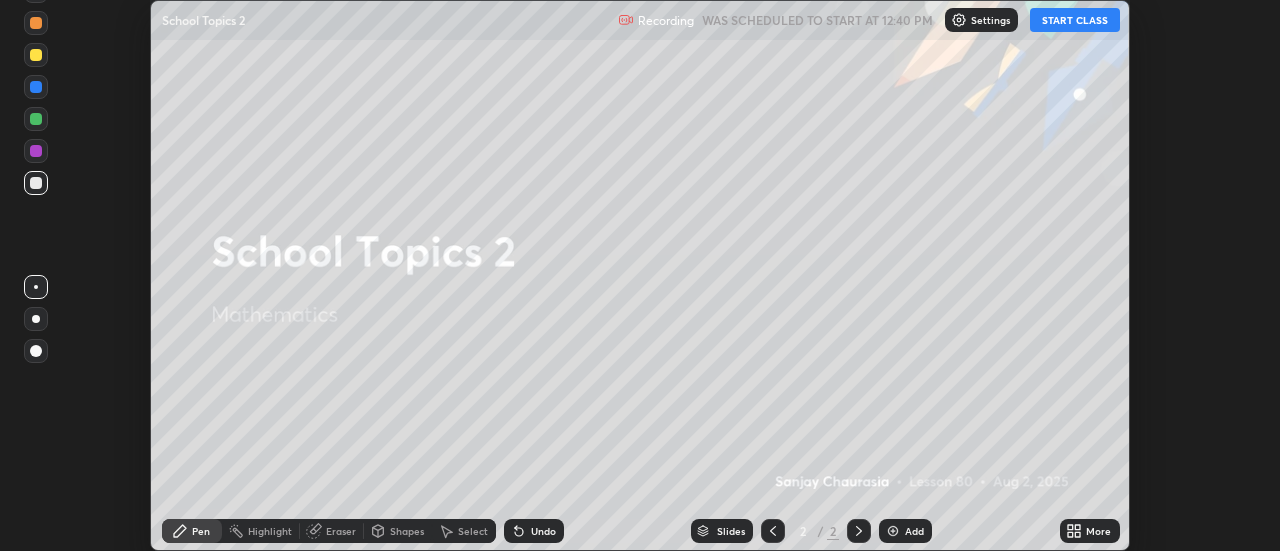 click on "START CLASS" at bounding box center [1075, 20] 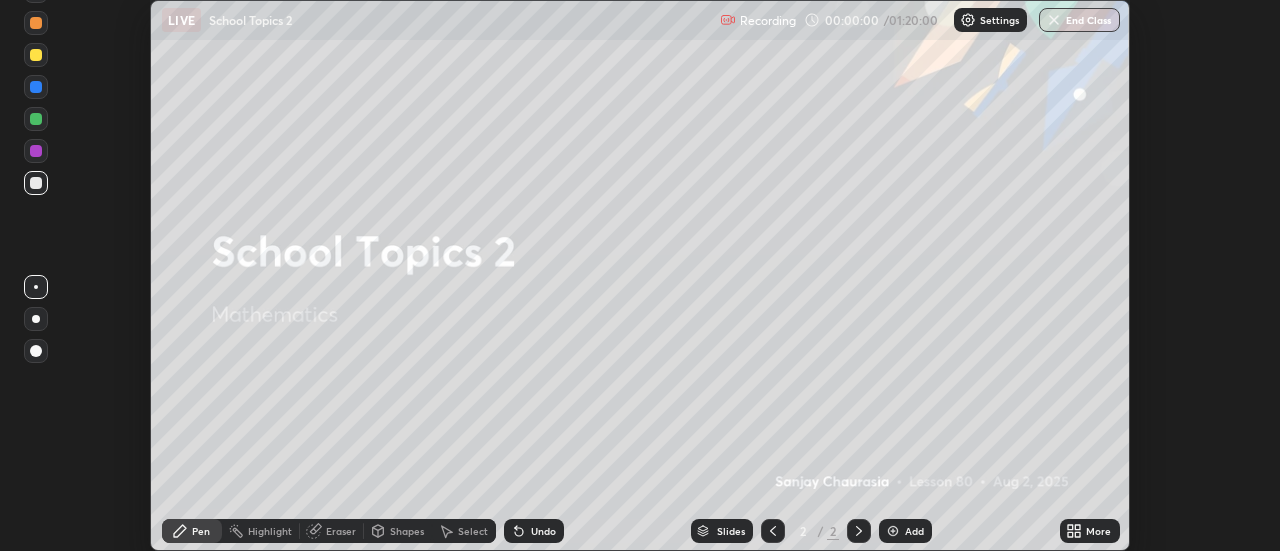 click on "Add" at bounding box center [914, 531] 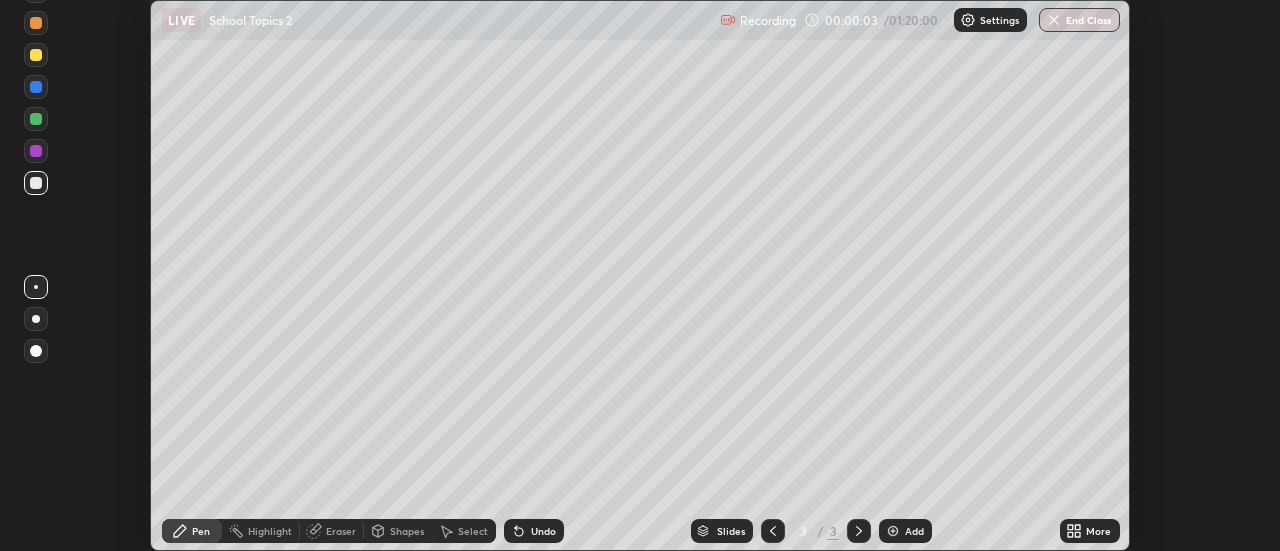 click 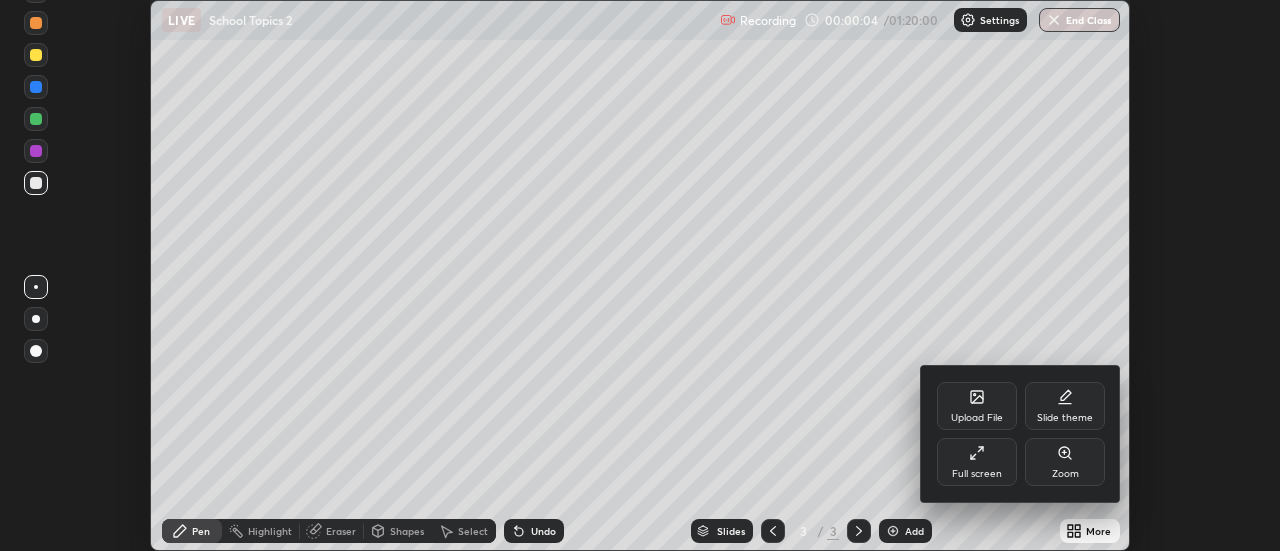 click 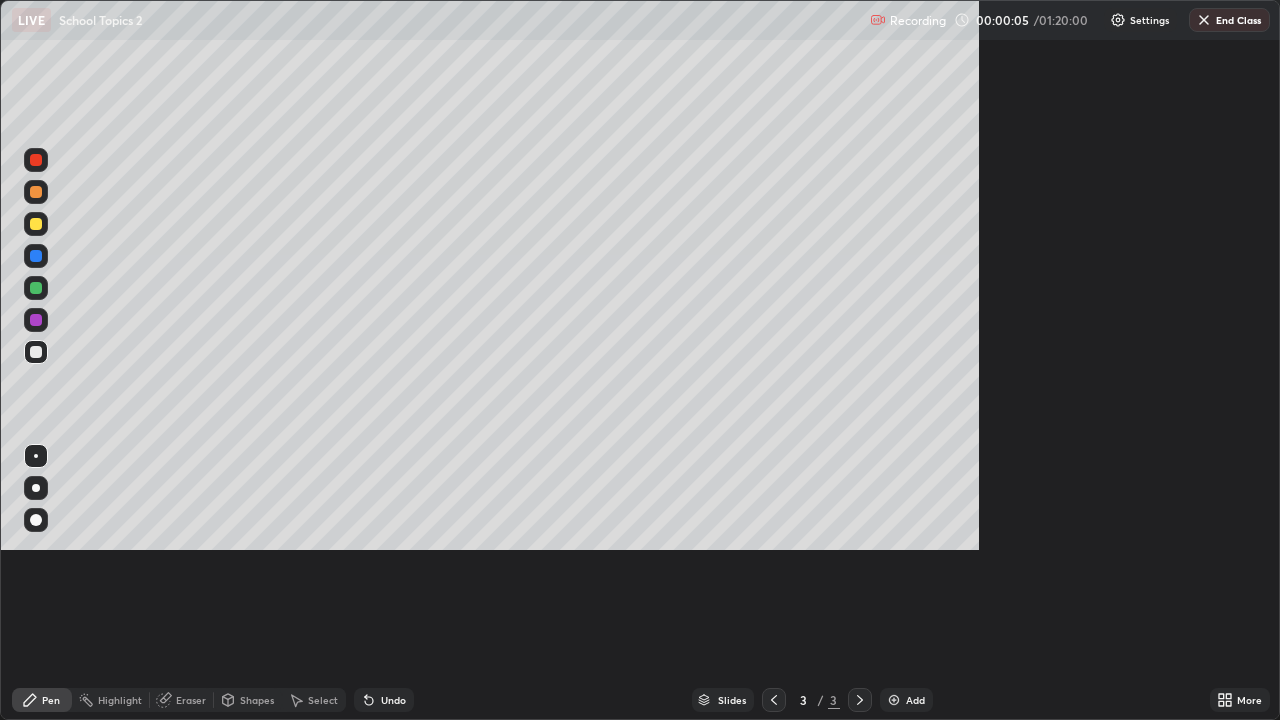 scroll, scrollTop: 99280, scrollLeft: 98720, axis: both 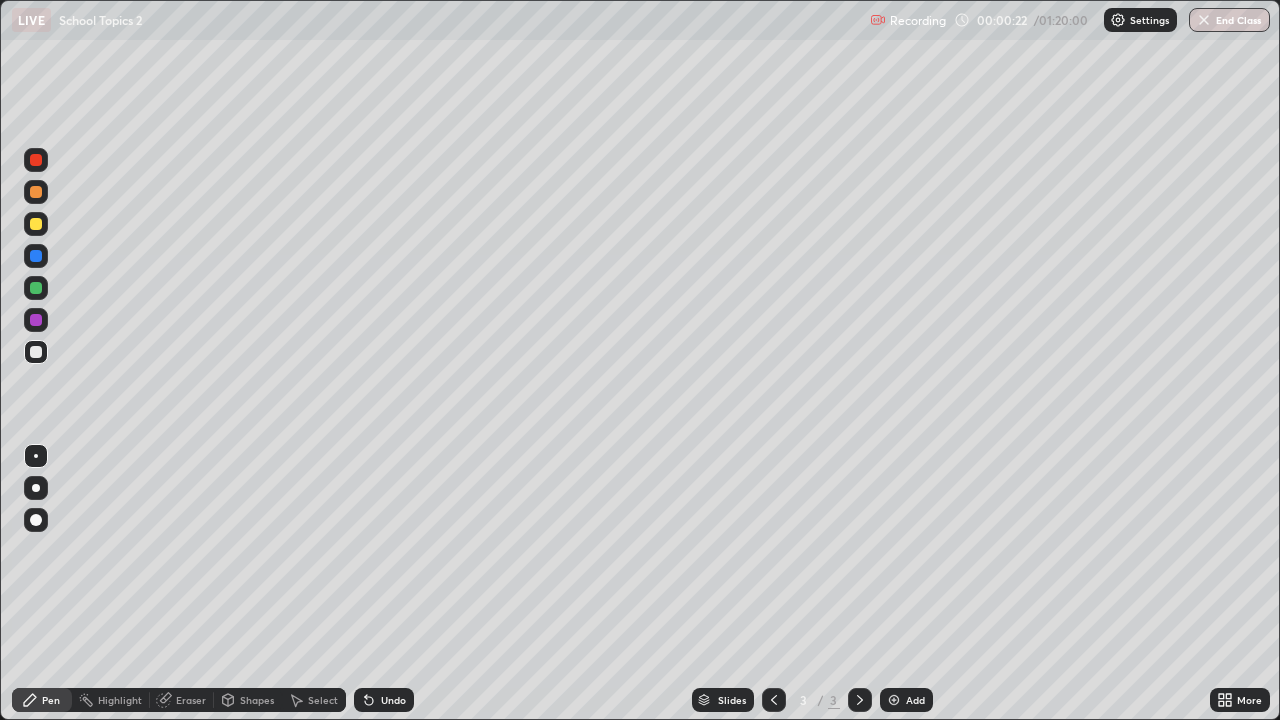 click at bounding box center [36, 224] 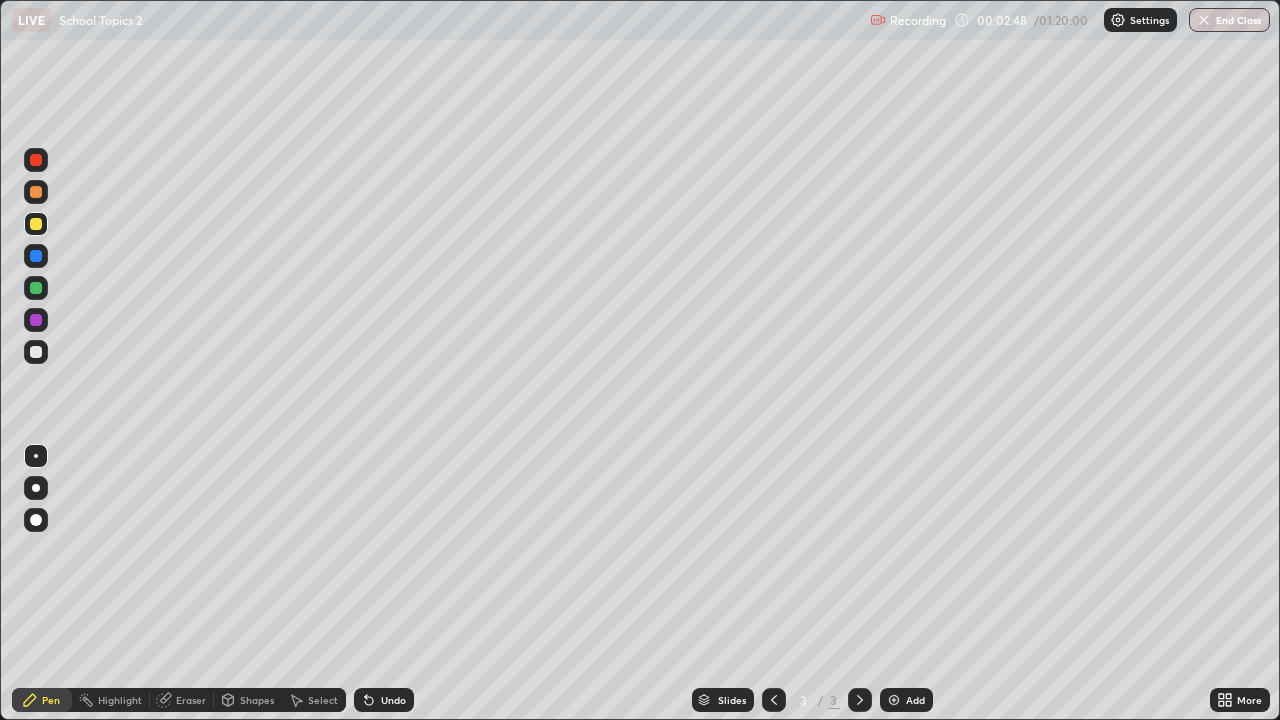 click at bounding box center (36, 192) 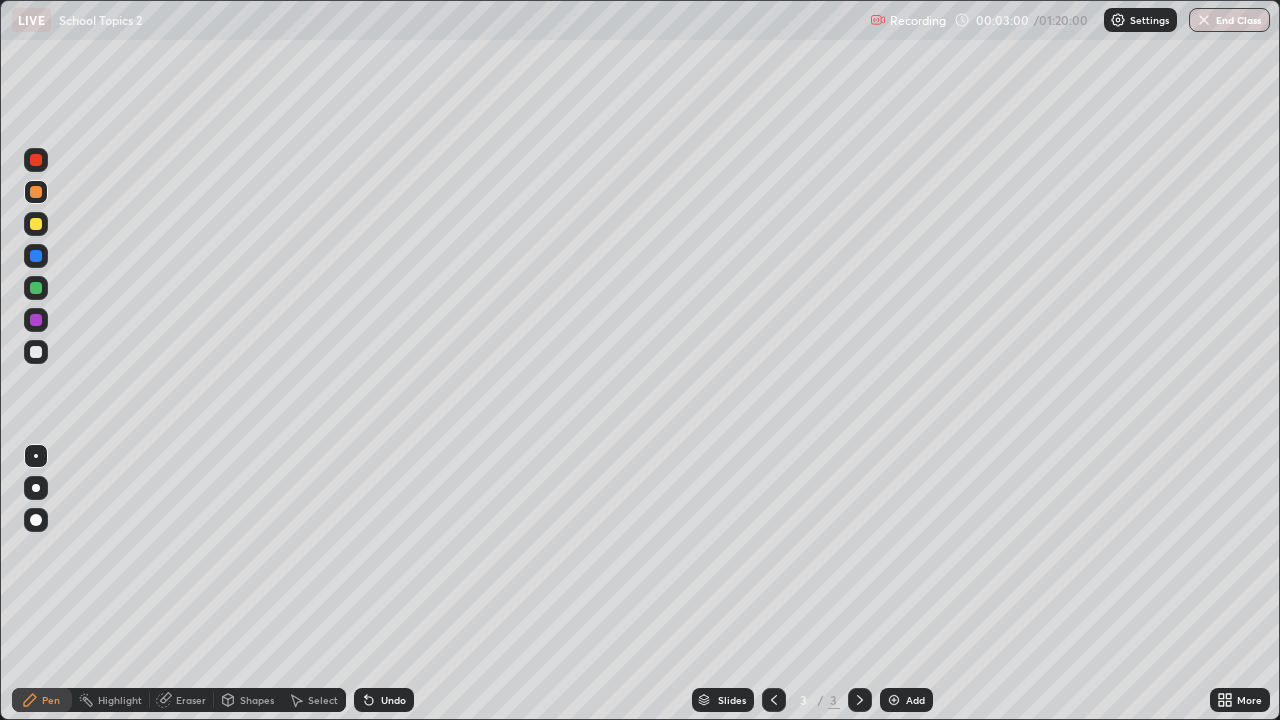 click at bounding box center (36, 352) 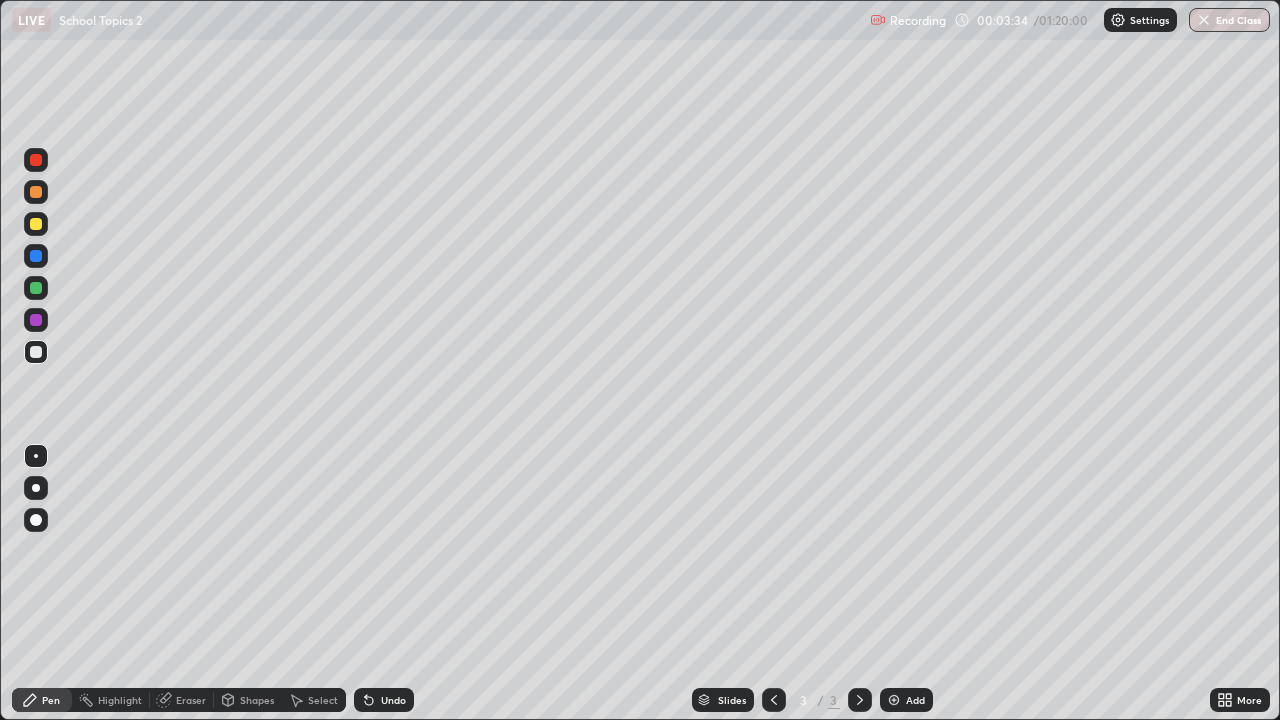 click on "Eraser" at bounding box center (191, 700) 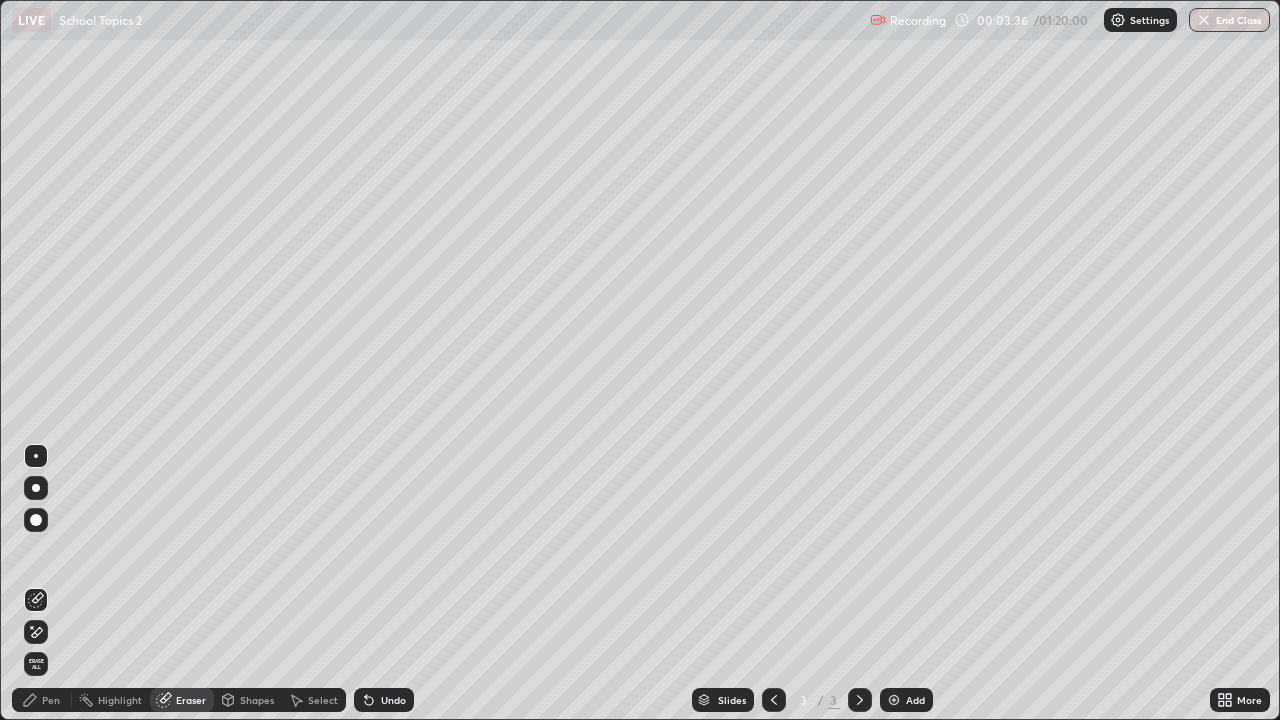 click on "Pen" at bounding box center [51, 700] 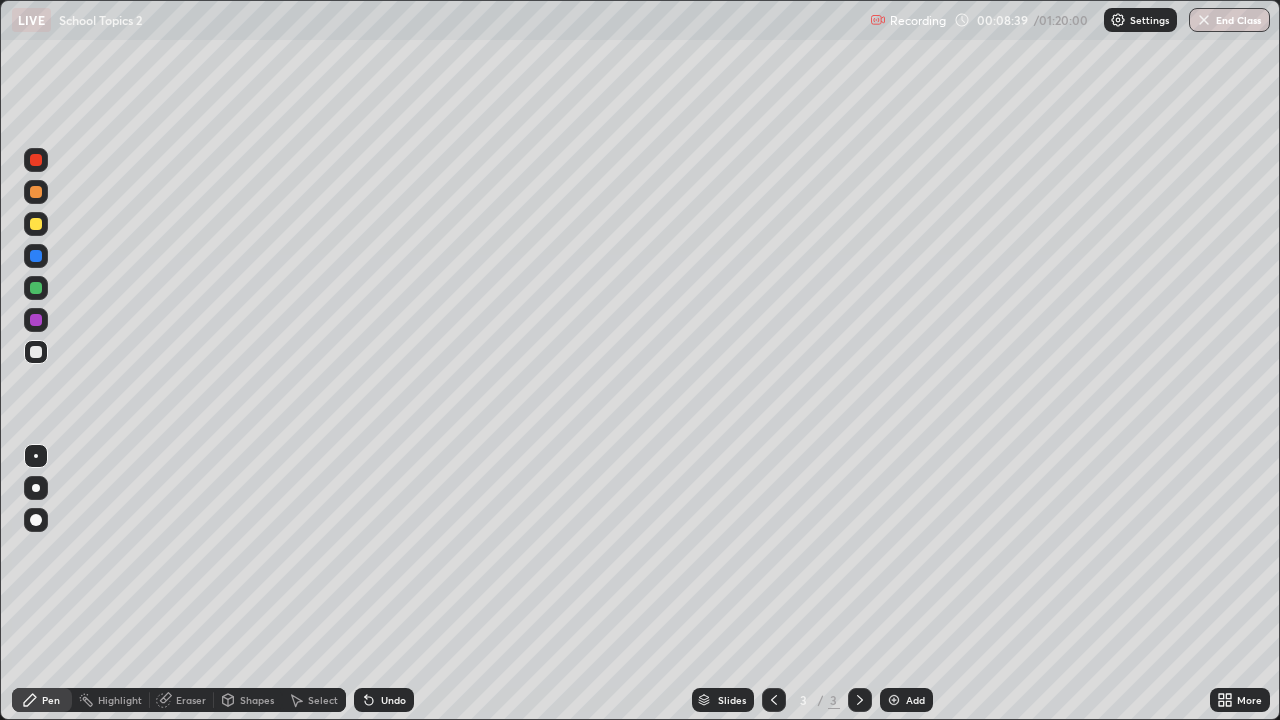 click on "Add" at bounding box center [906, 700] 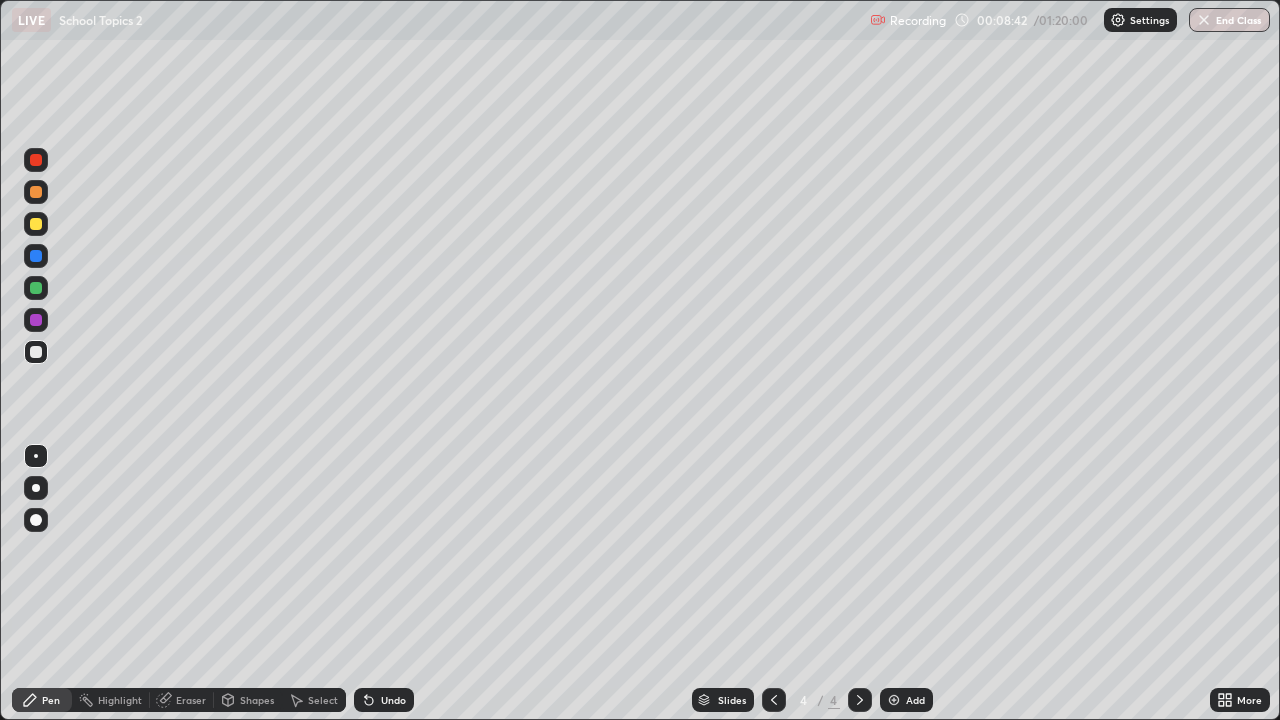 click on "Pen" at bounding box center (51, 700) 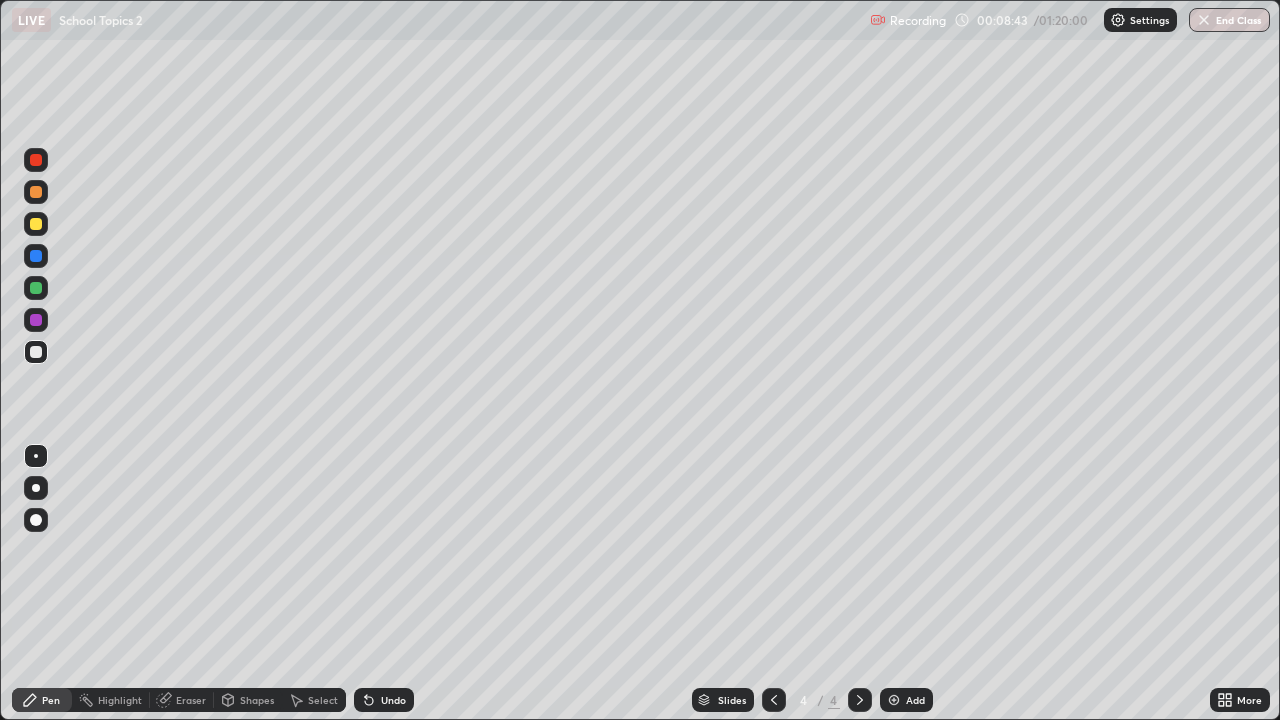 click at bounding box center [36, 224] 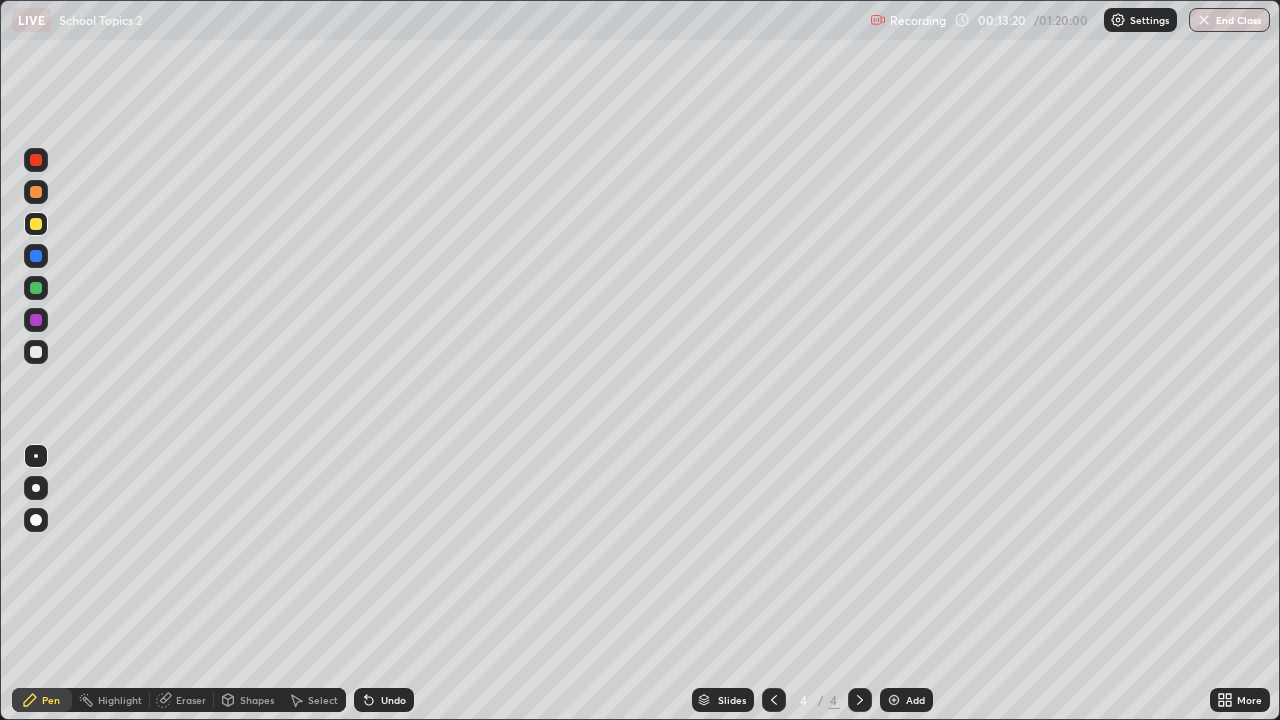 click 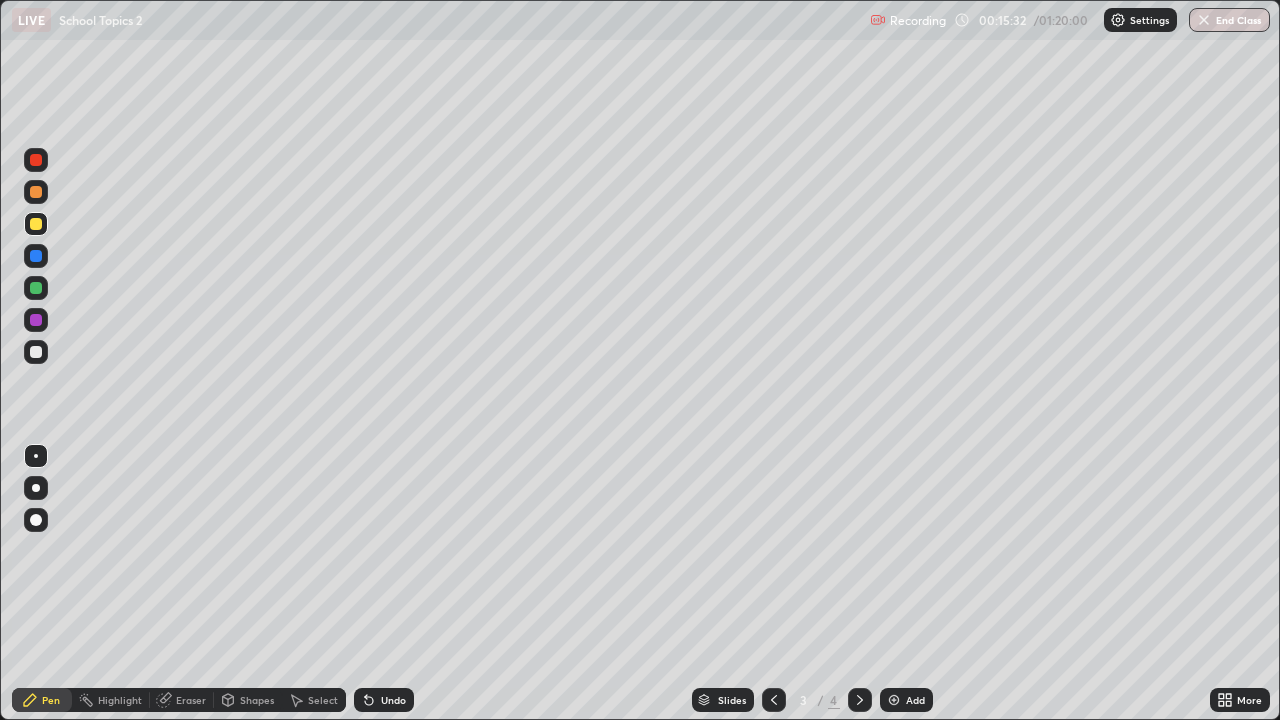 click 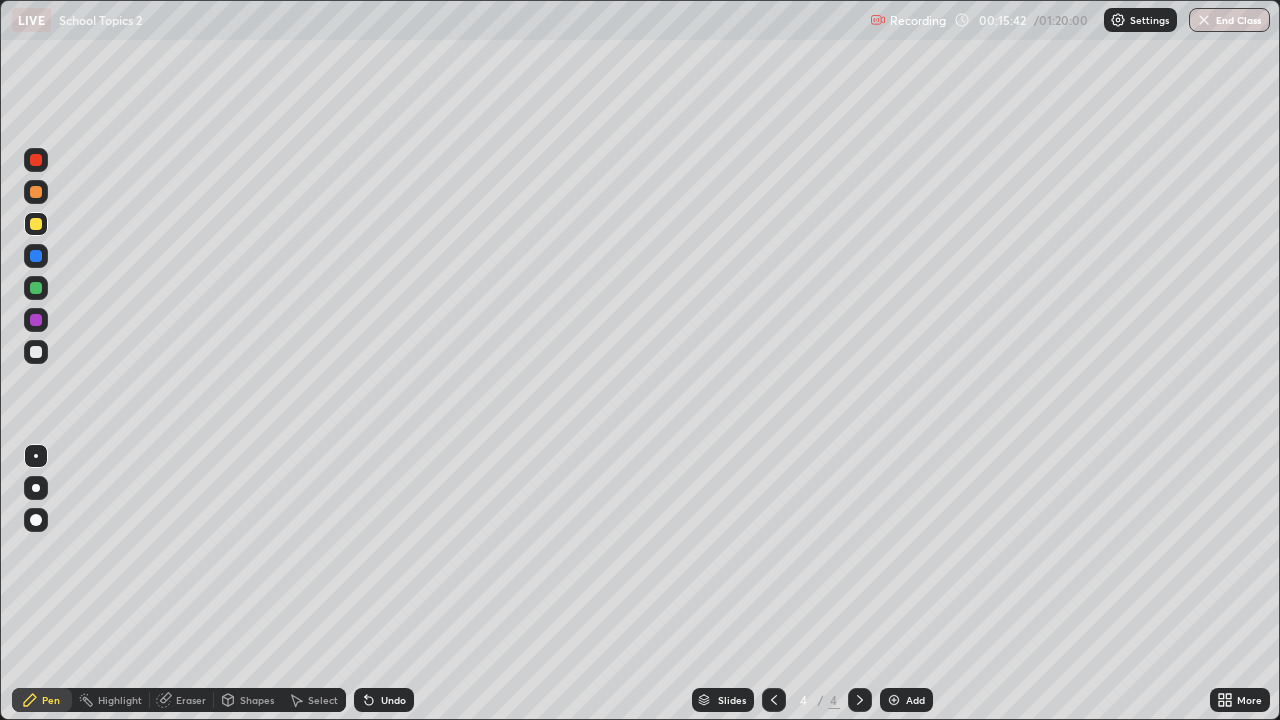 click at bounding box center (774, 700) 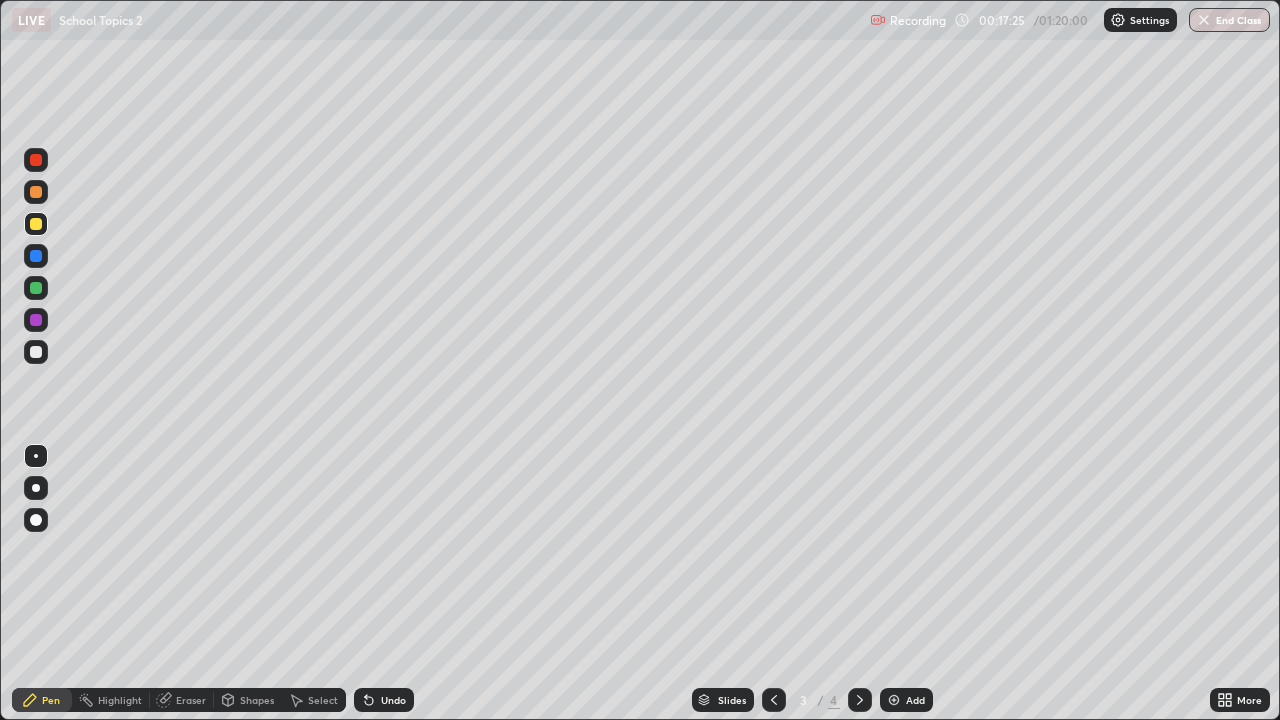 click on "Eraser" at bounding box center (191, 700) 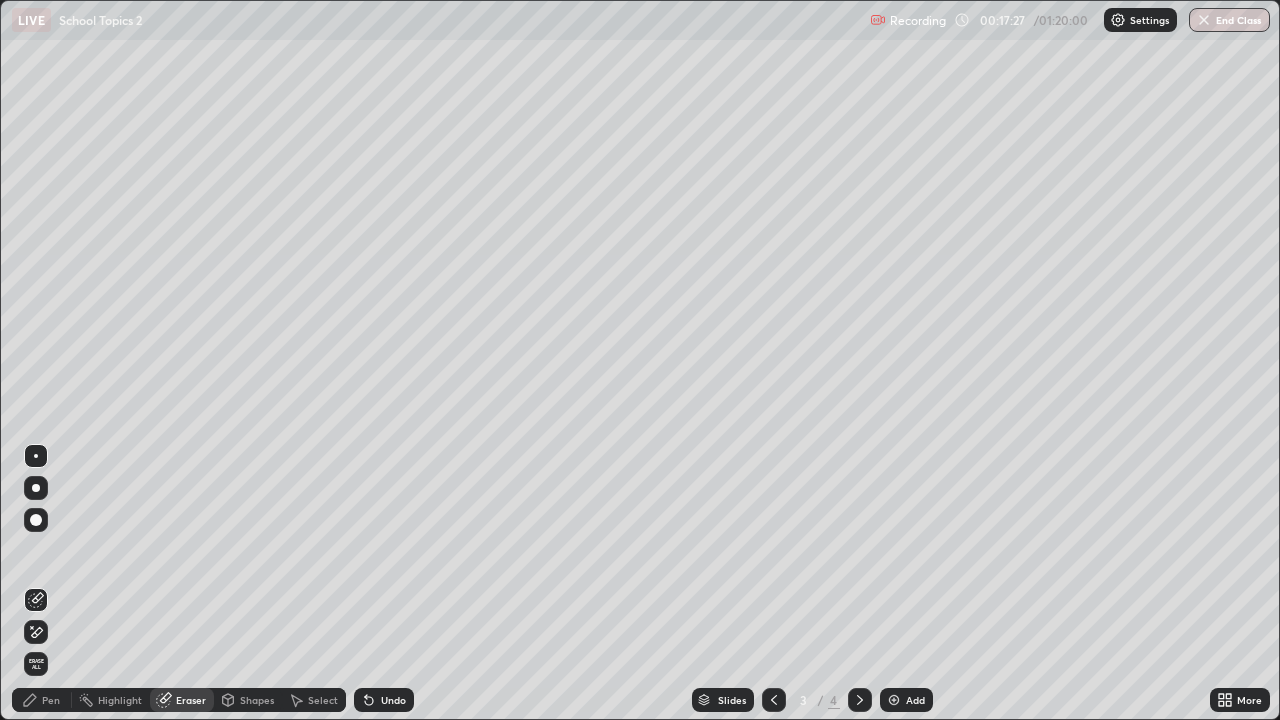click 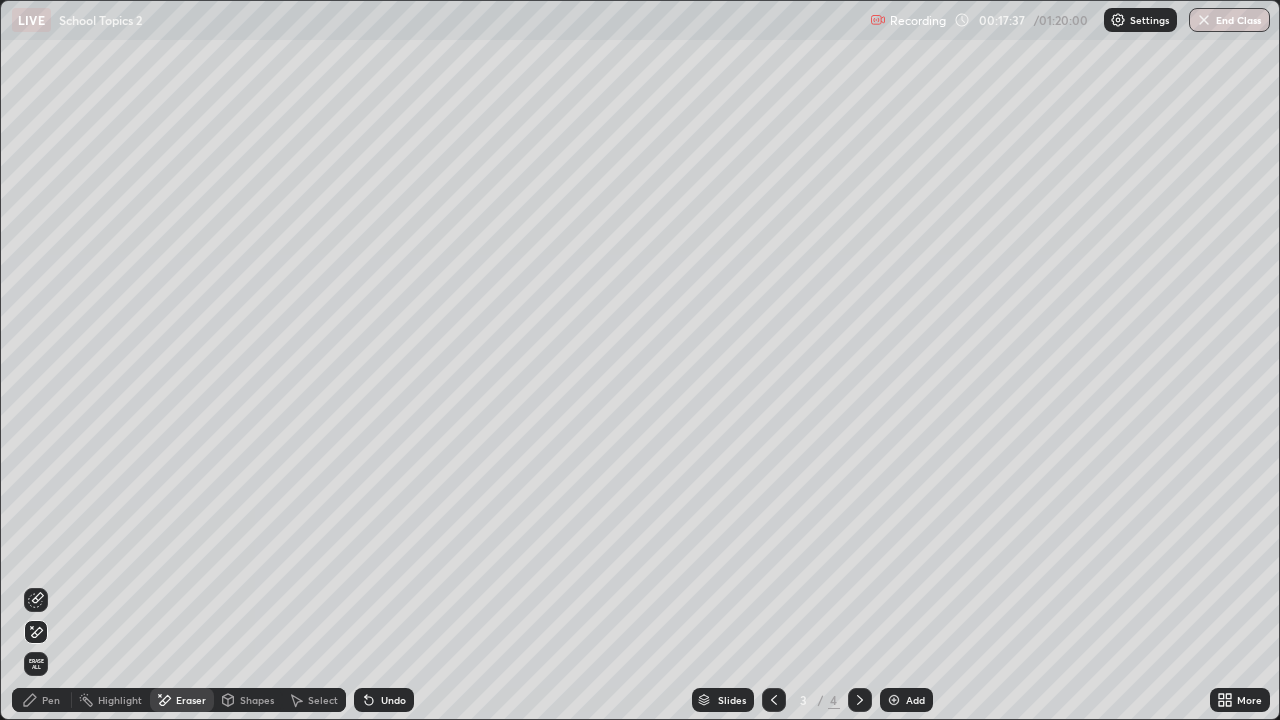 click on "Pen" at bounding box center (42, 700) 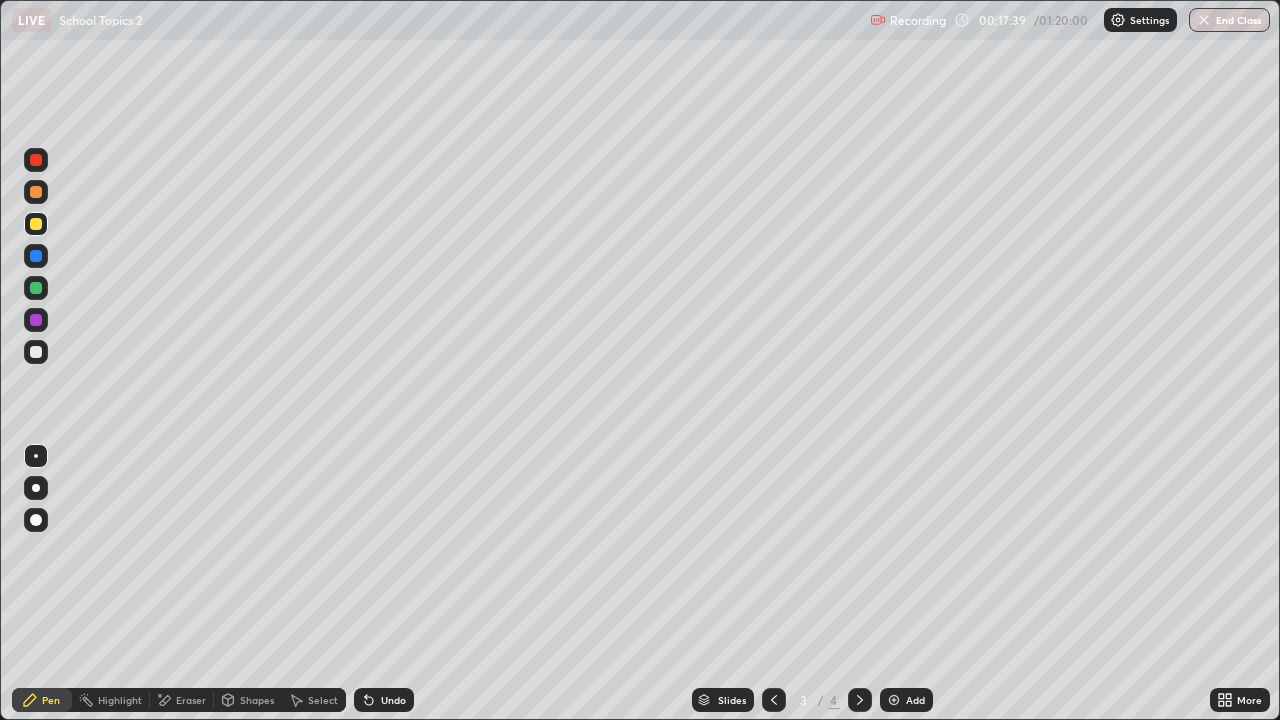 click at bounding box center [36, 352] 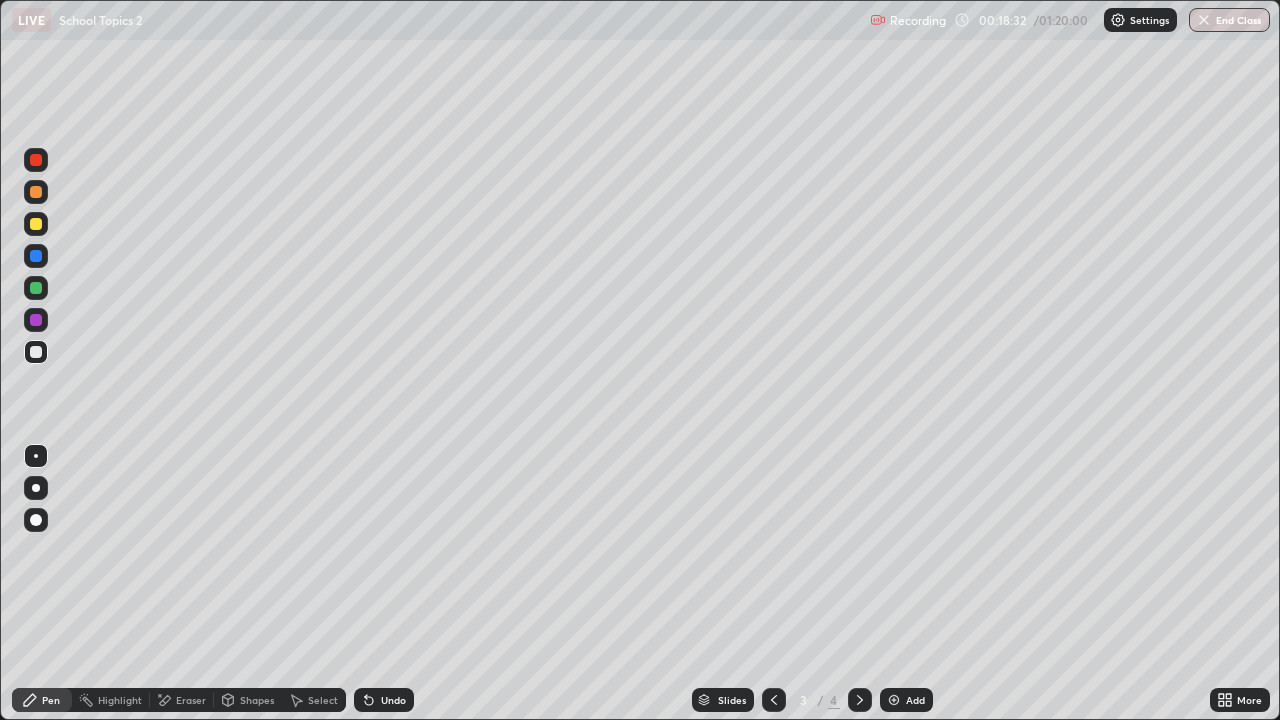click on "Add" at bounding box center (915, 700) 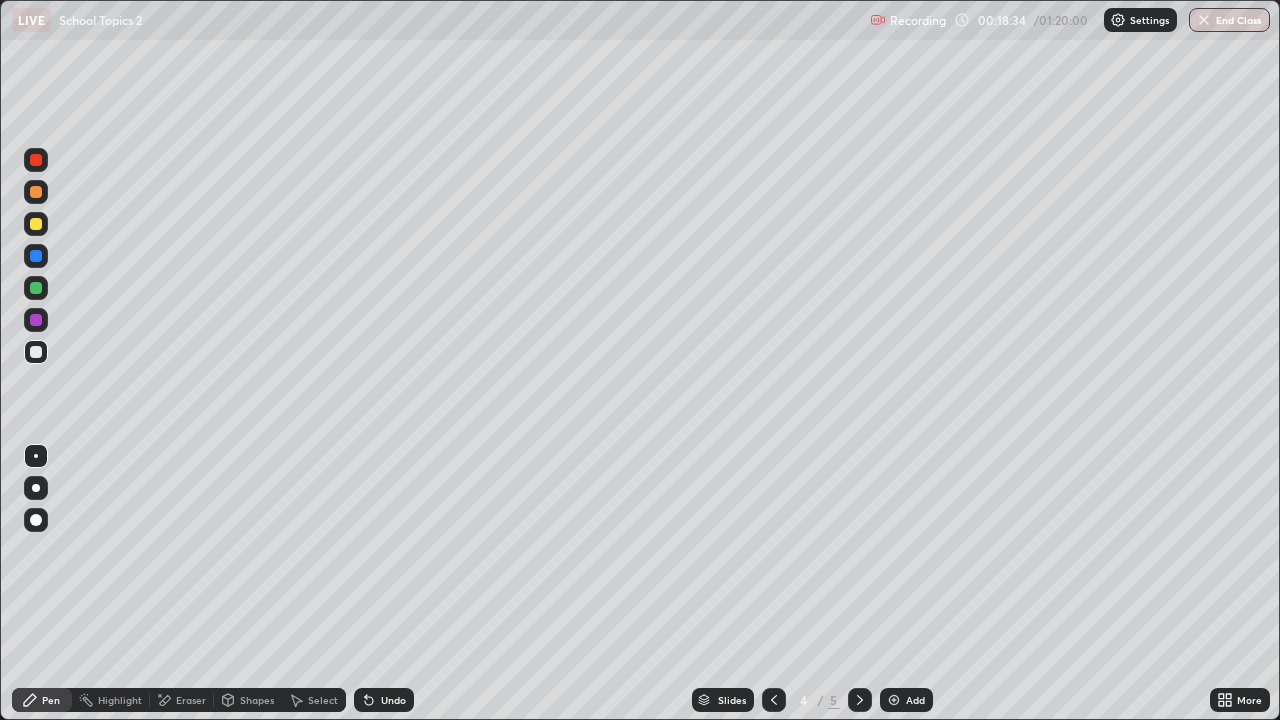 click 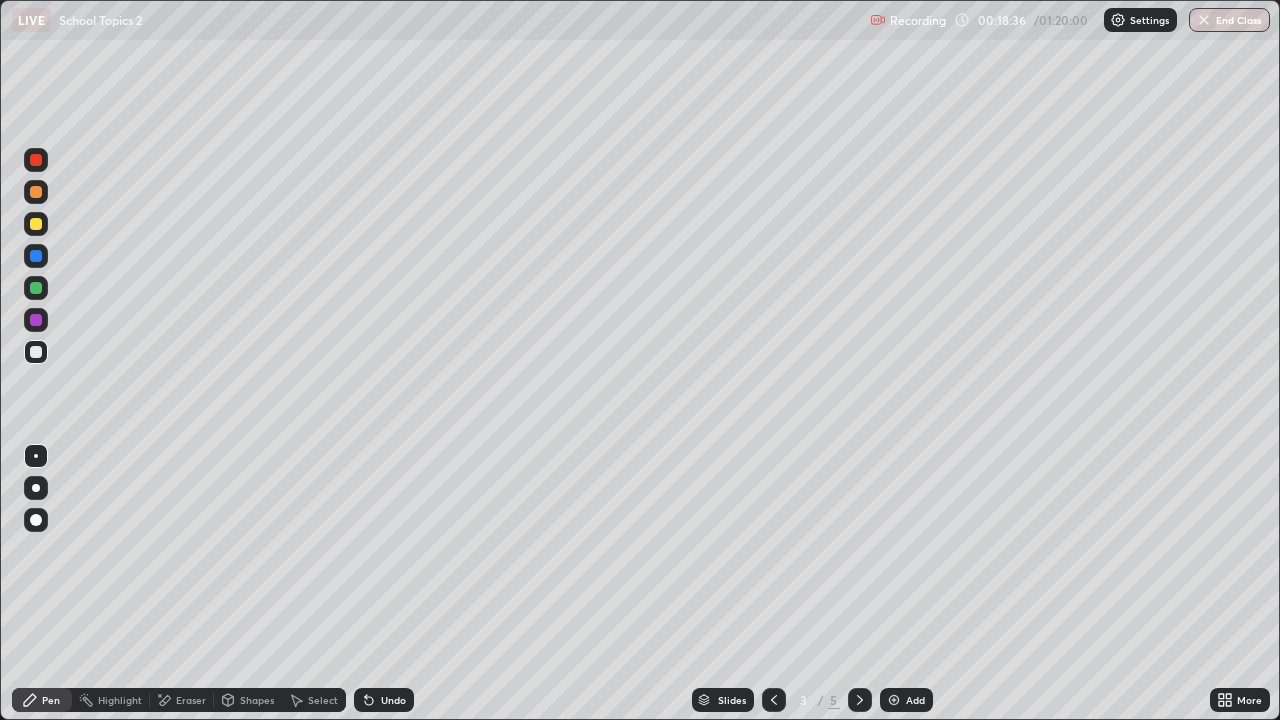 click 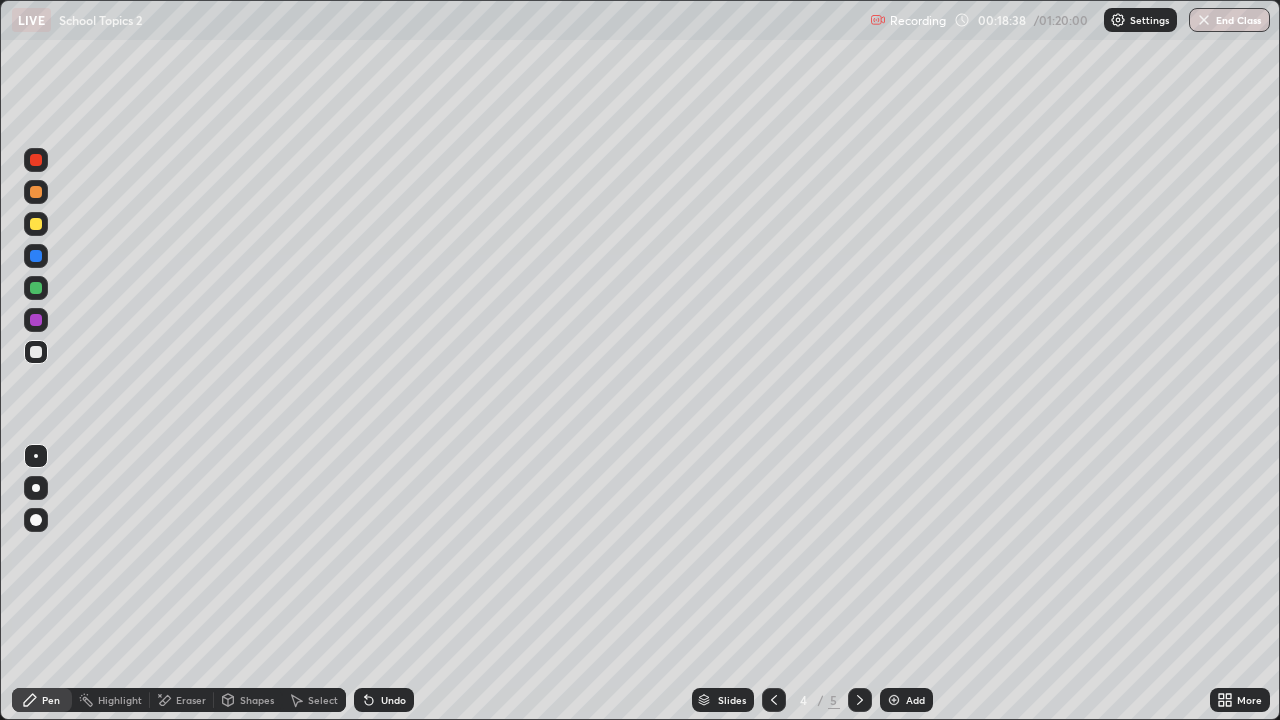 click at bounding box center [36, 224] 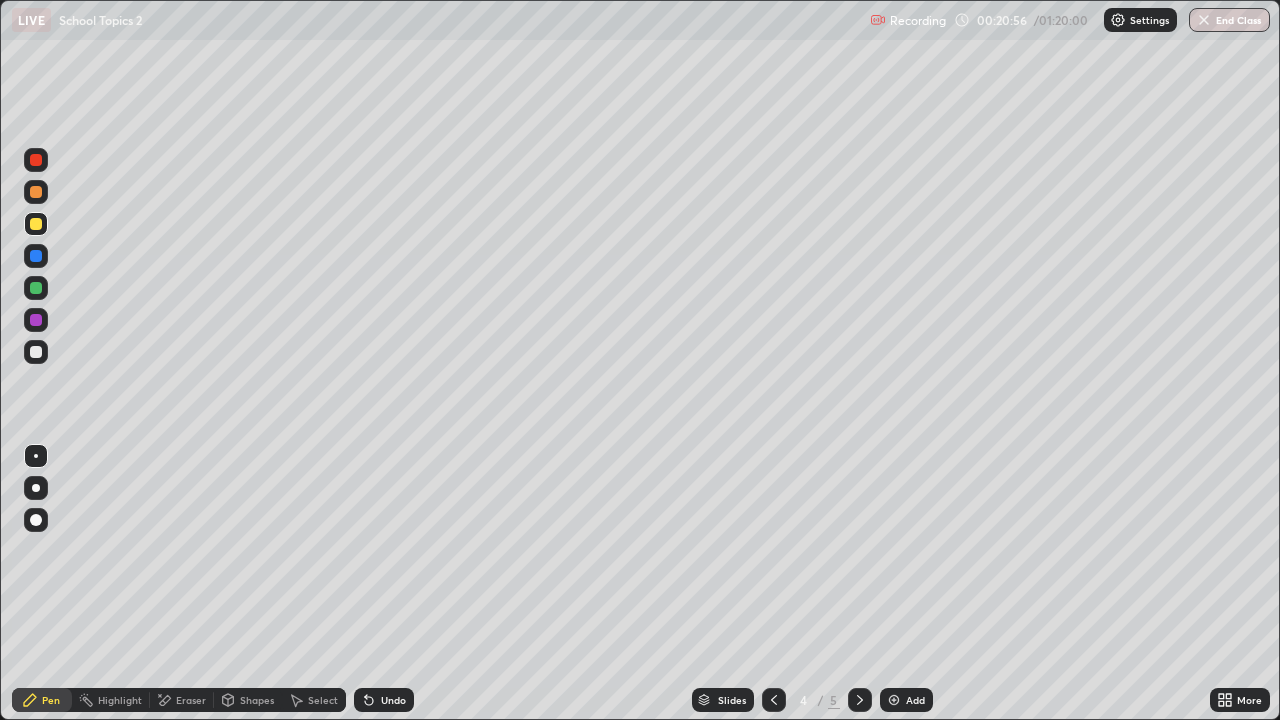 click at bounding box center (36, 288) 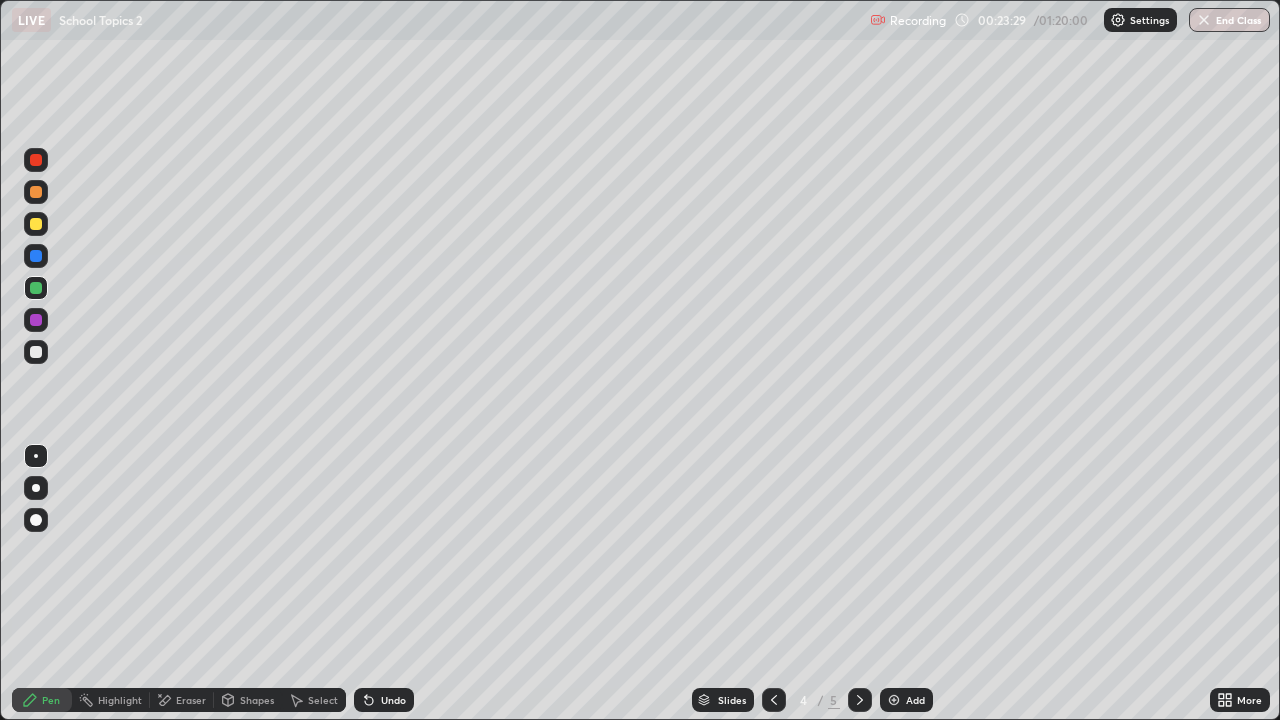 click on "Eraser" at bounding box center (191, 700) 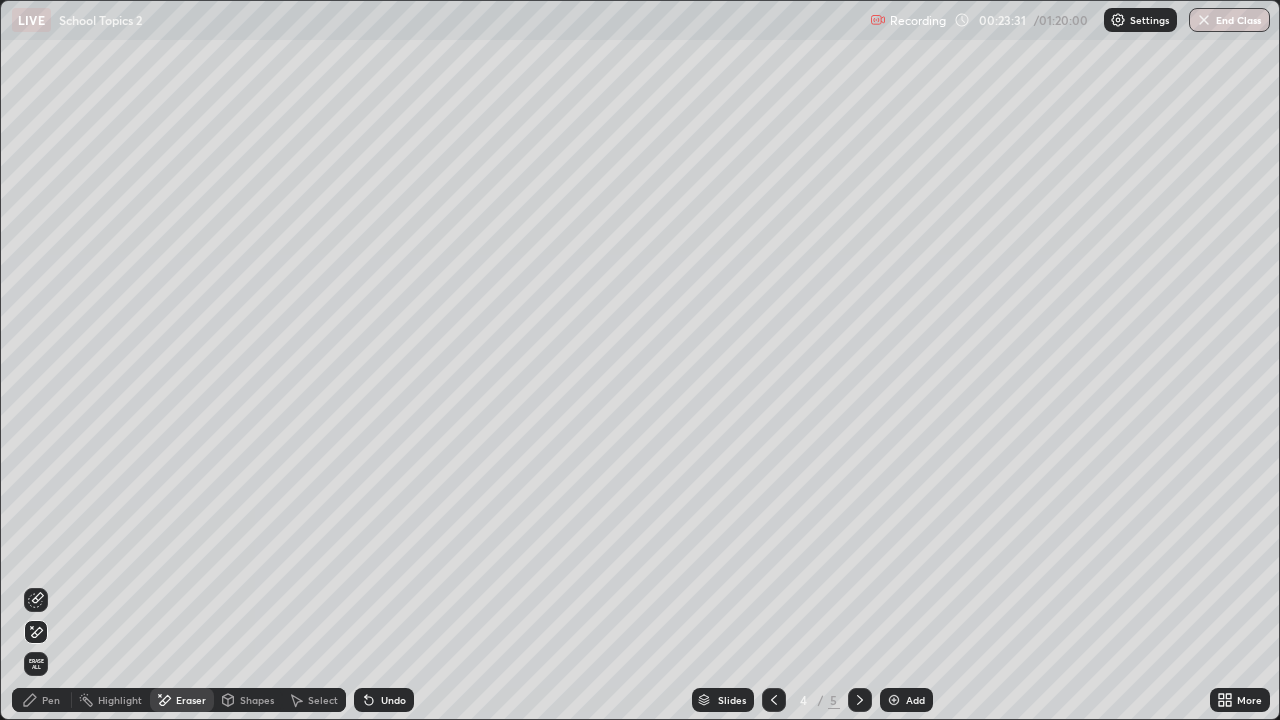 click on "Pen" at bounding box center (42, 700) 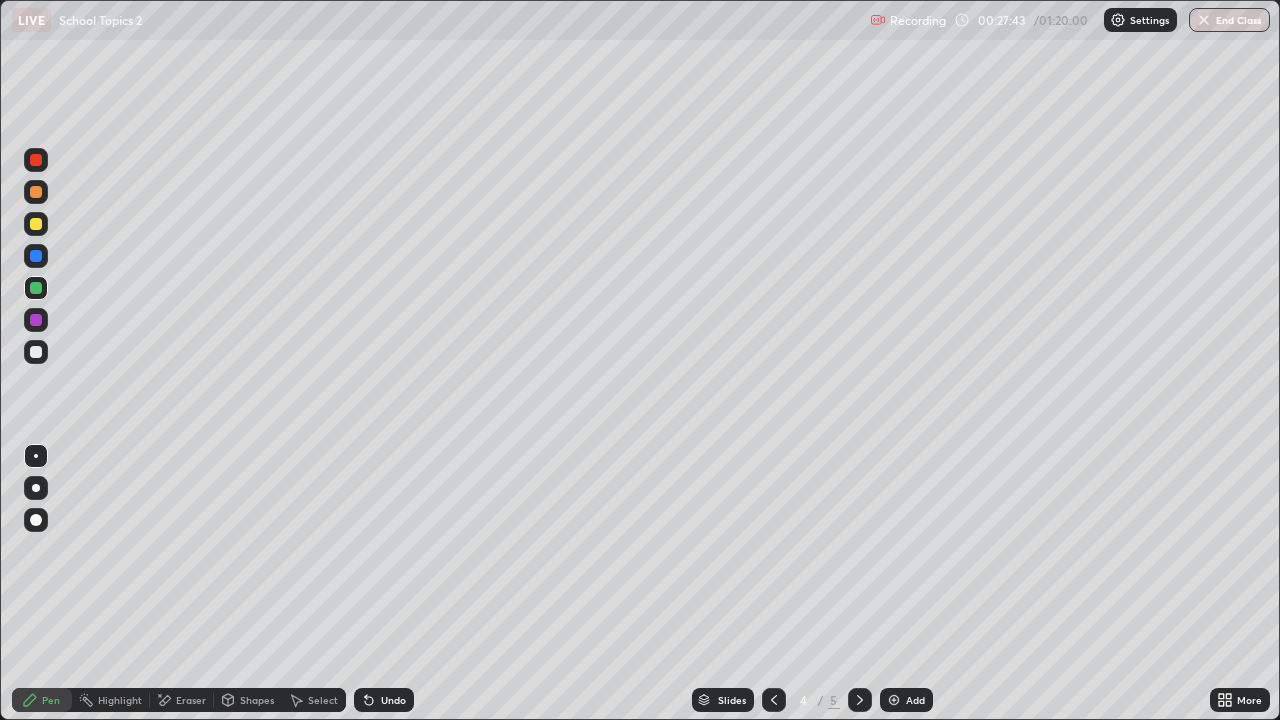 click 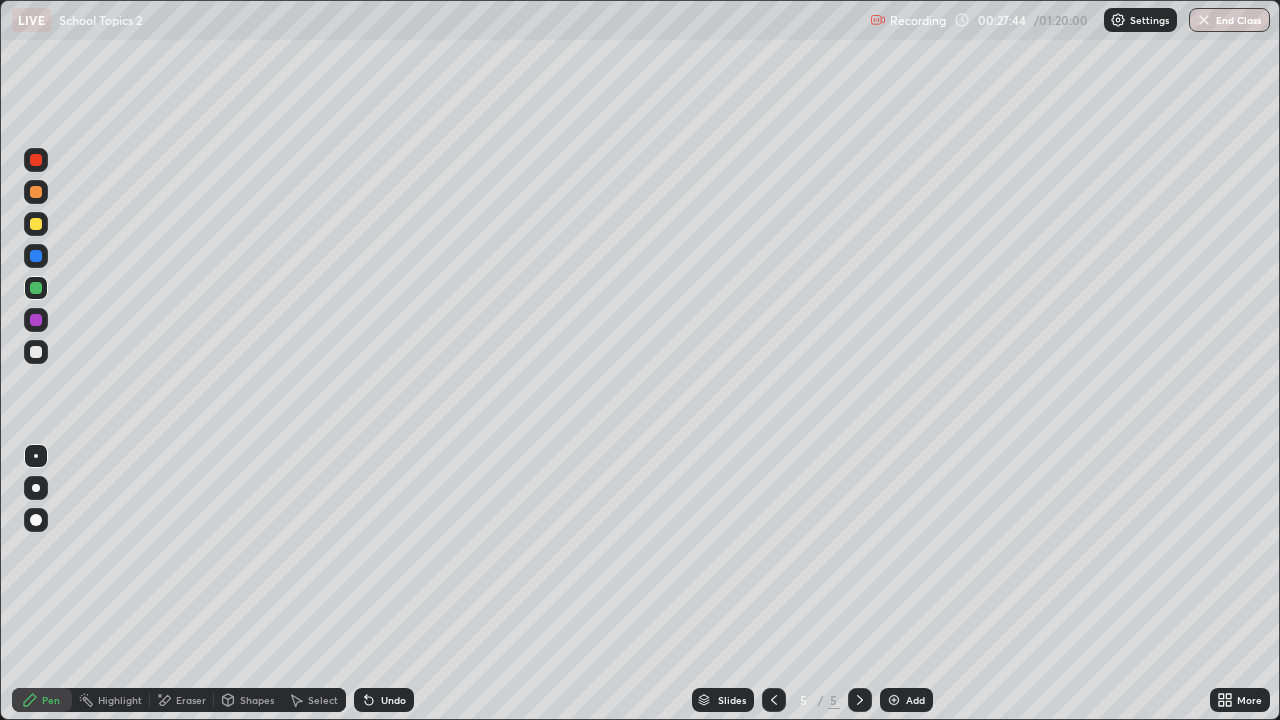 click on "Add" at bounding box center [915, 700] 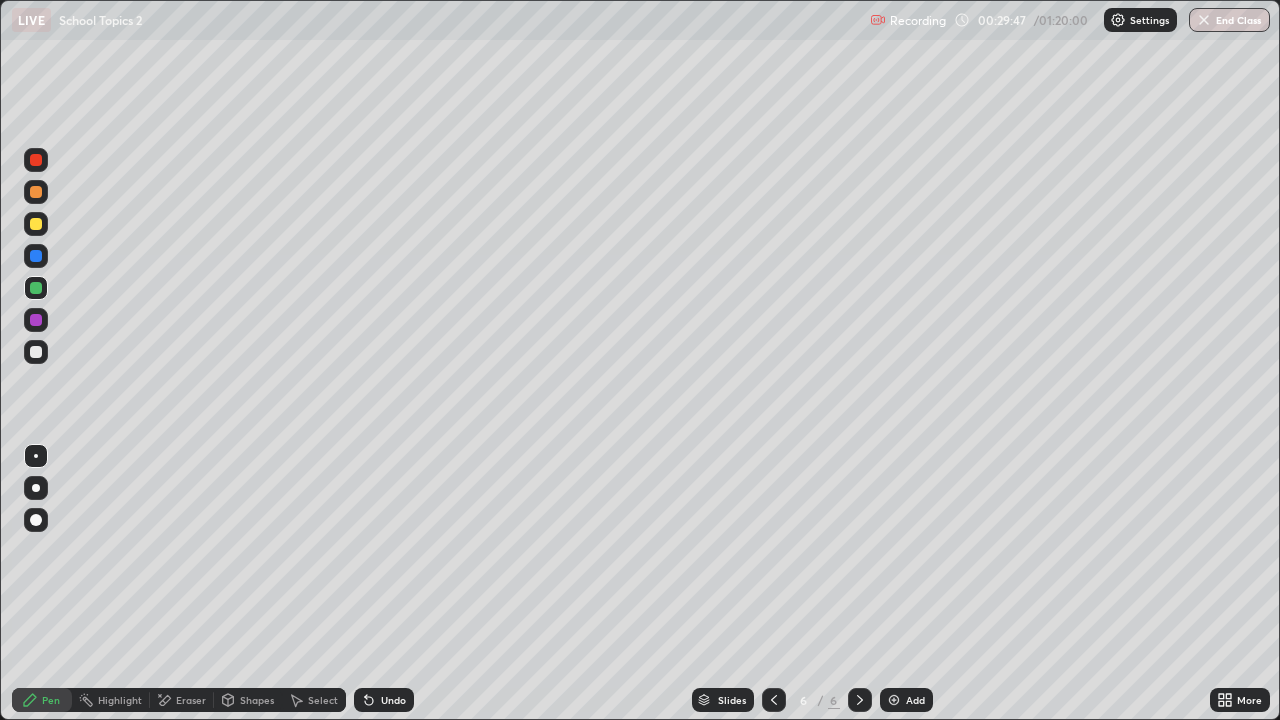 click at bounding box center (36, 352) 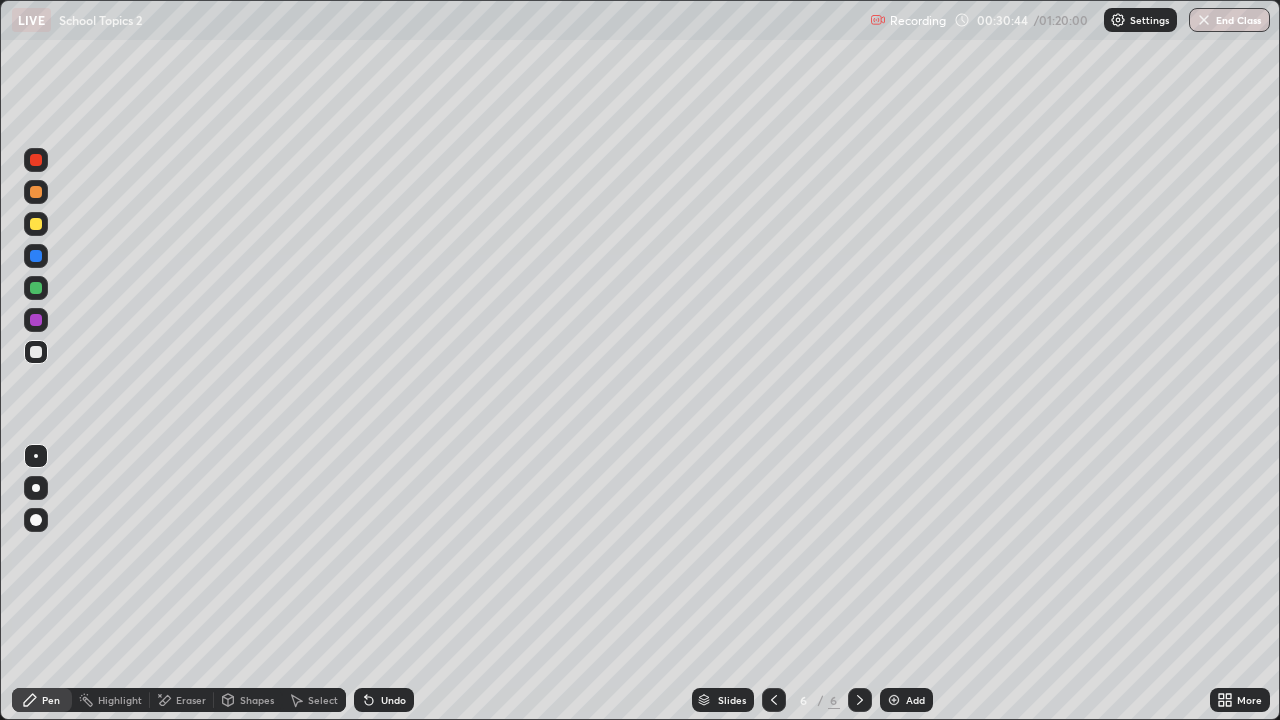 click at bounding box center (36, 288) 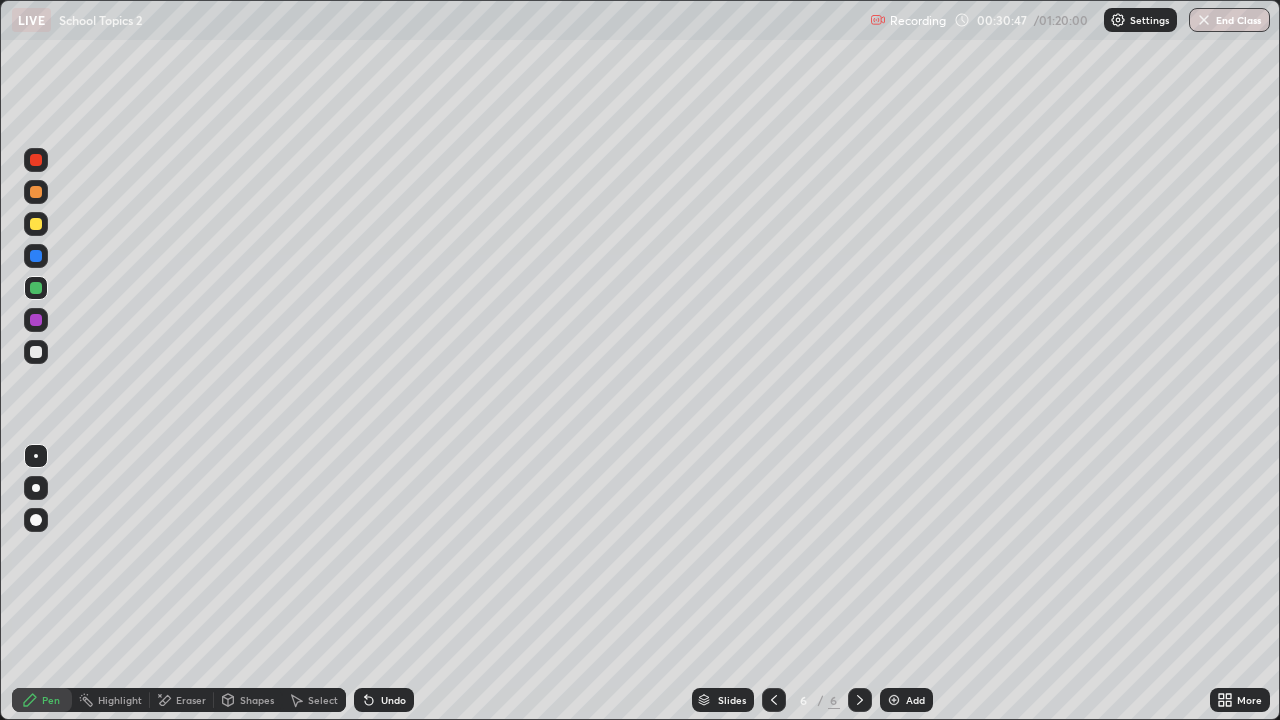 click at bounding box center [36, 352] 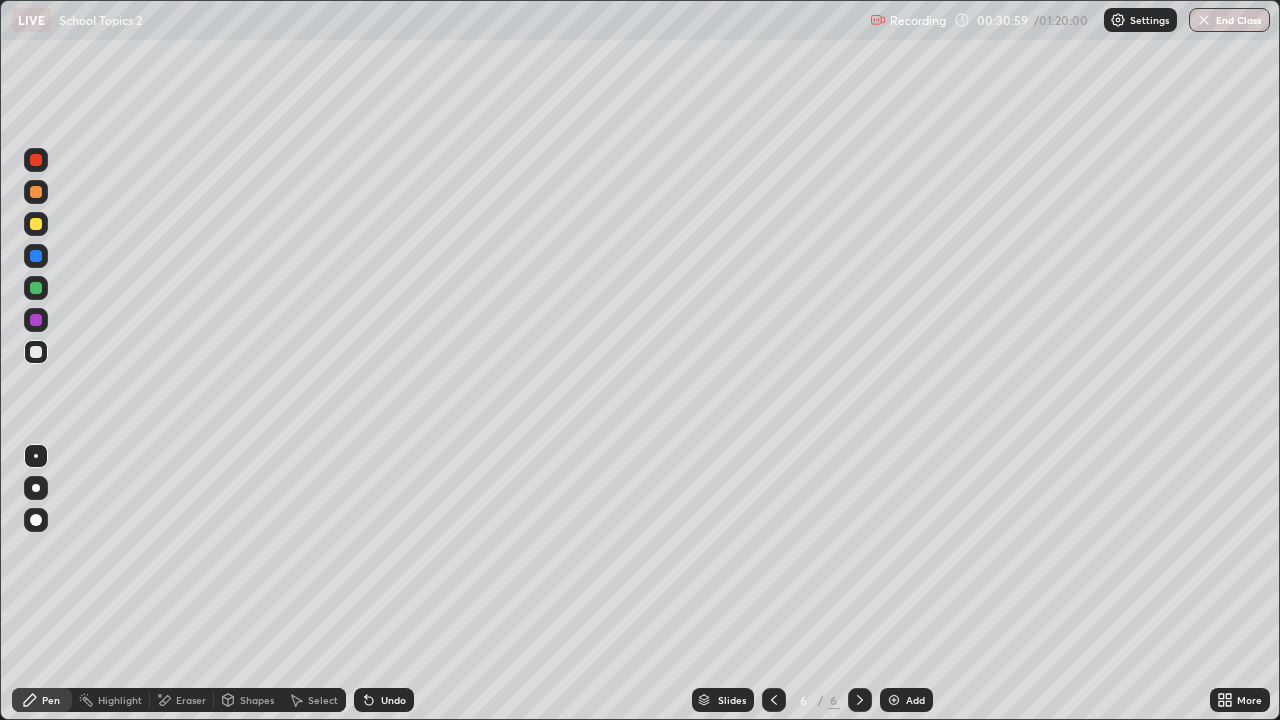 click on "Eraser" at bounding box center (191, 700) 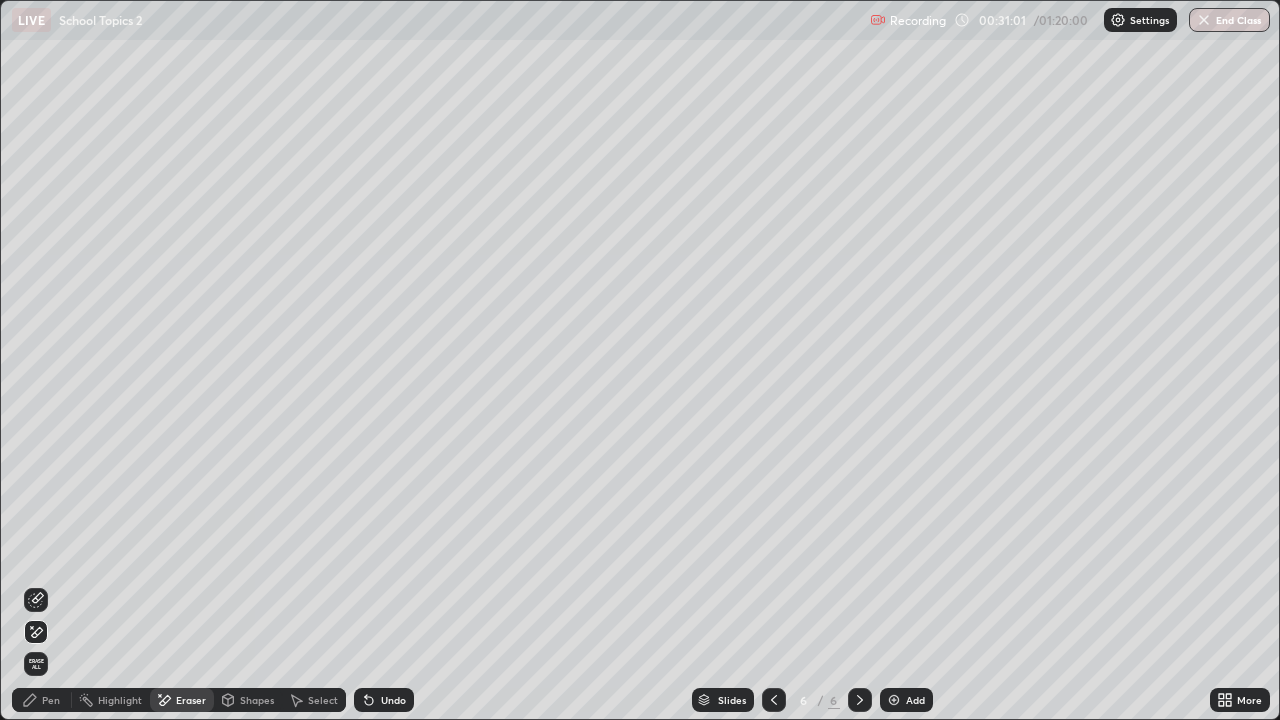 click on "Pen" at bounding box center [42, 700] 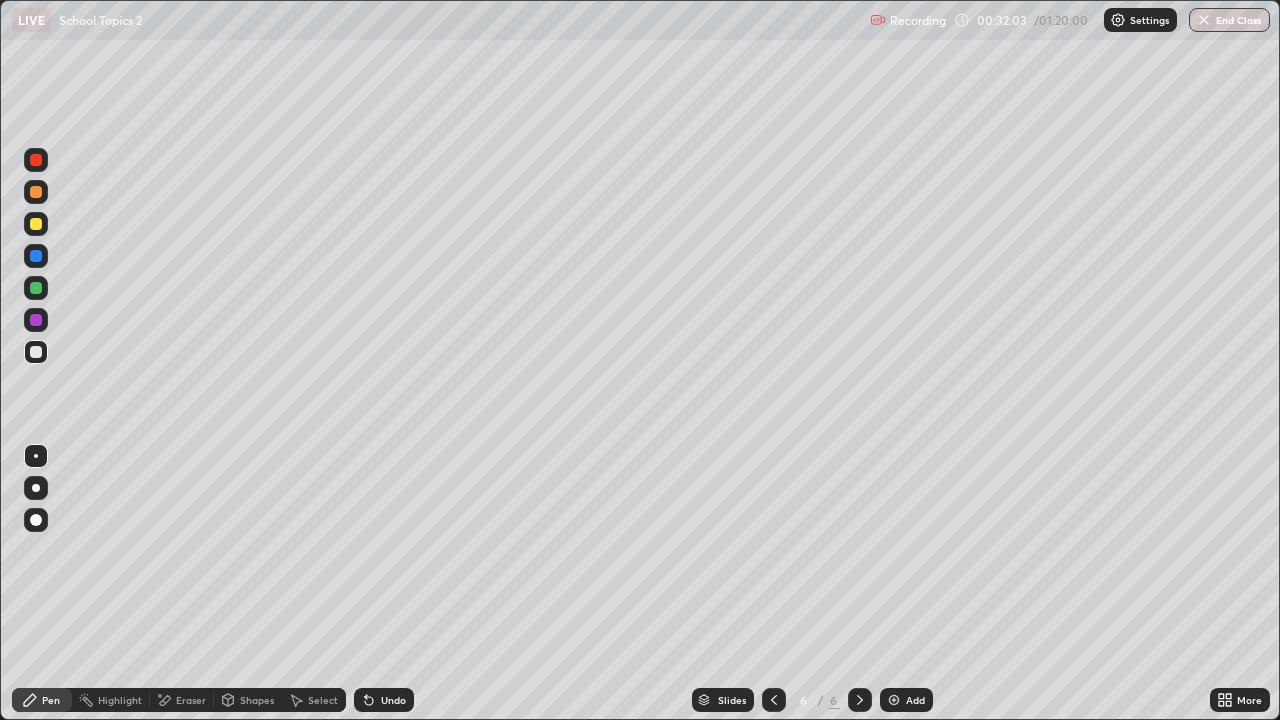 click at bounding box center (36, 192) 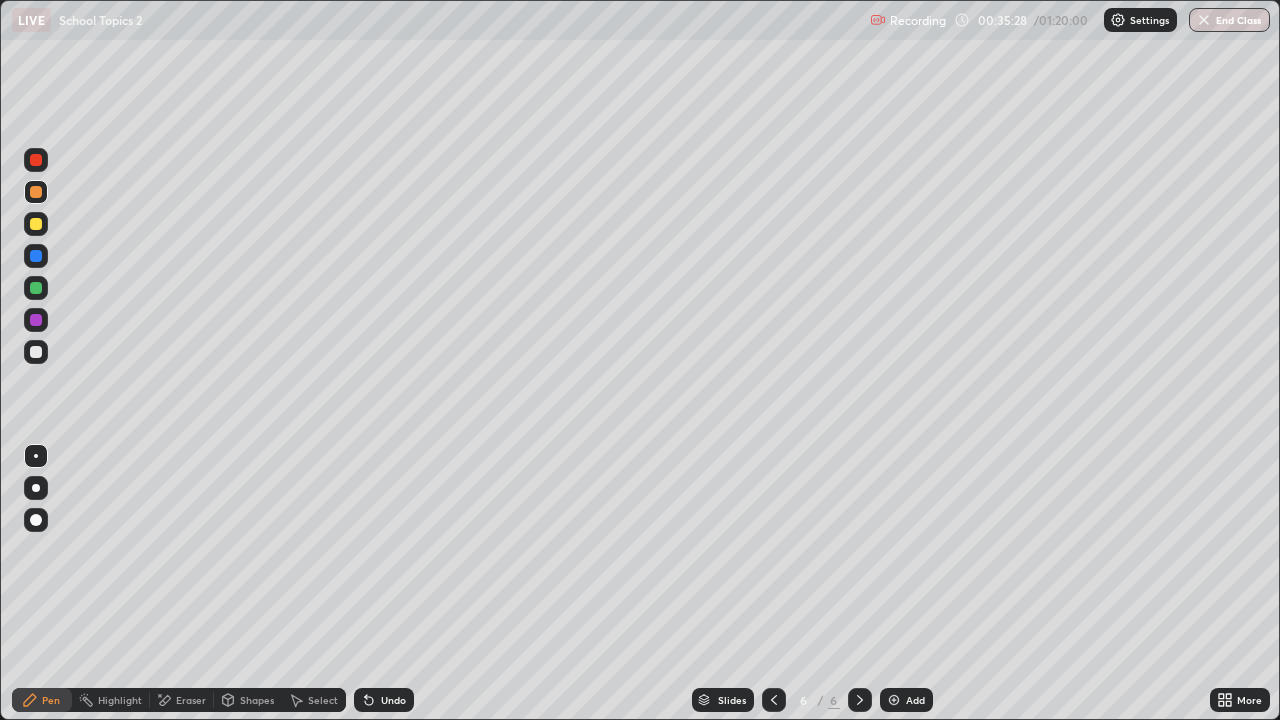 click on "Eraser" at bounding box center (191, 700) 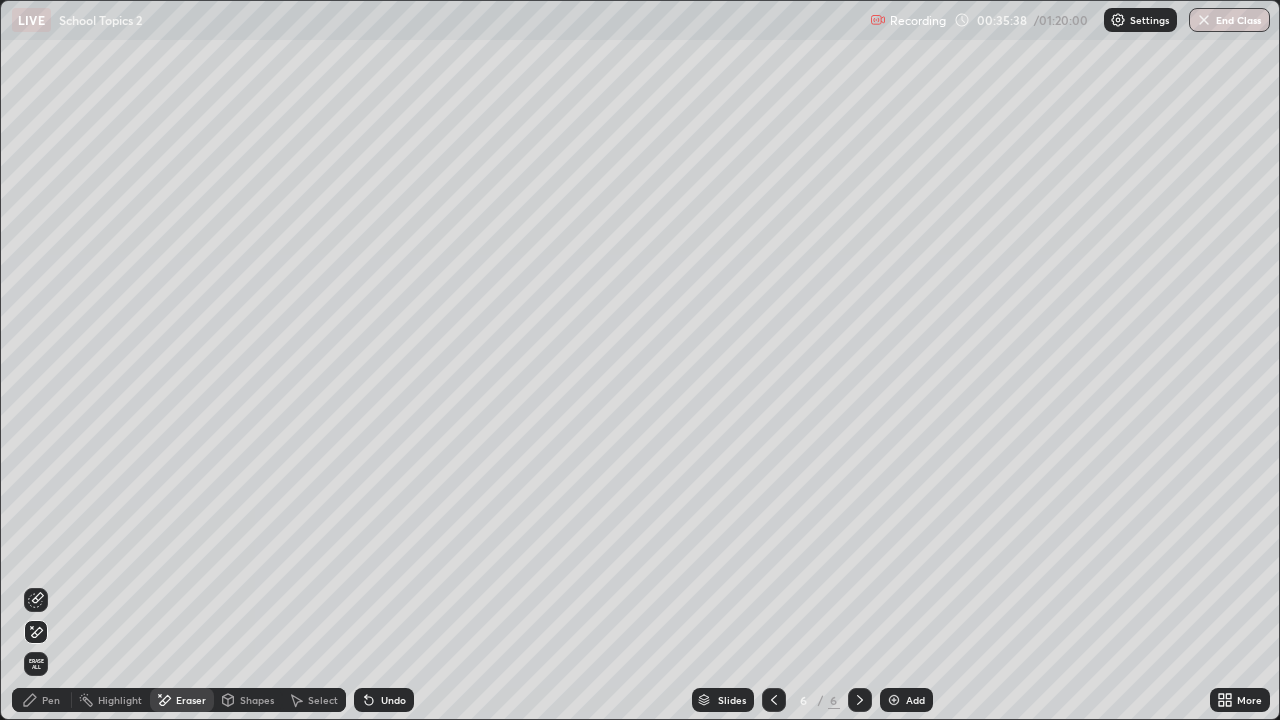 click on "Pen" at bounding box center [51, 700] 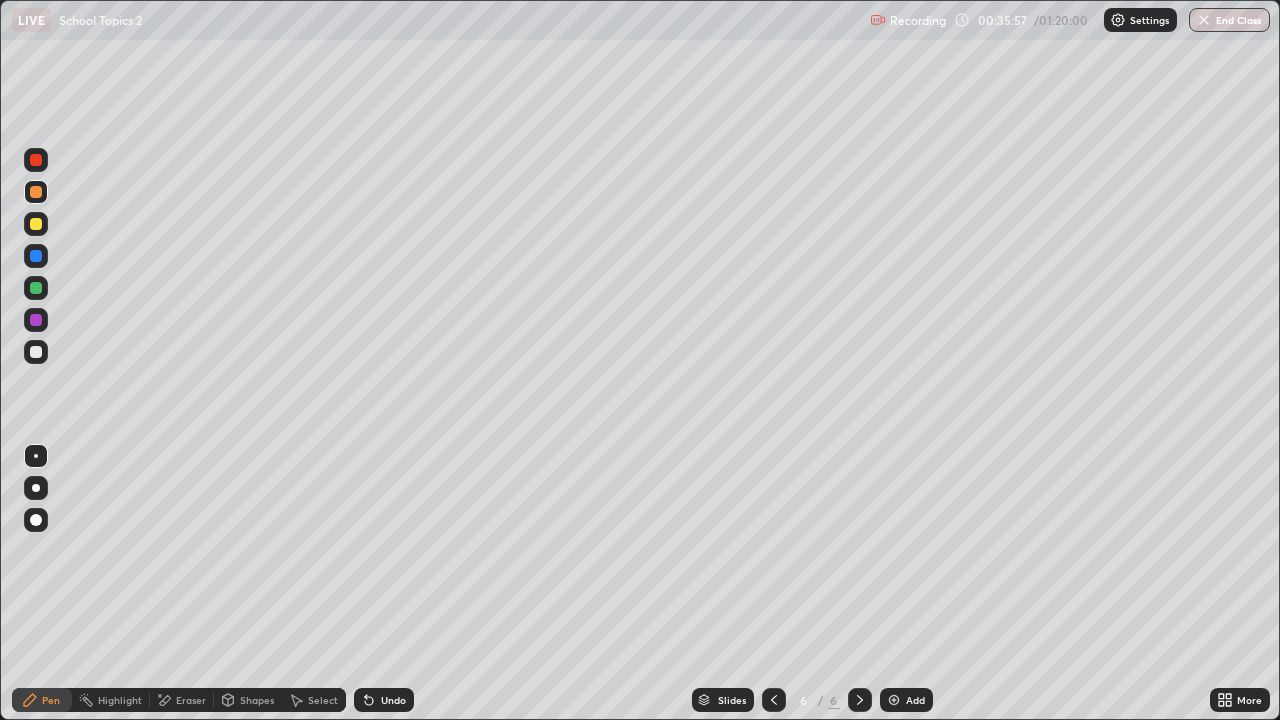 click on "Eraser" at bounding box center [191, 700] 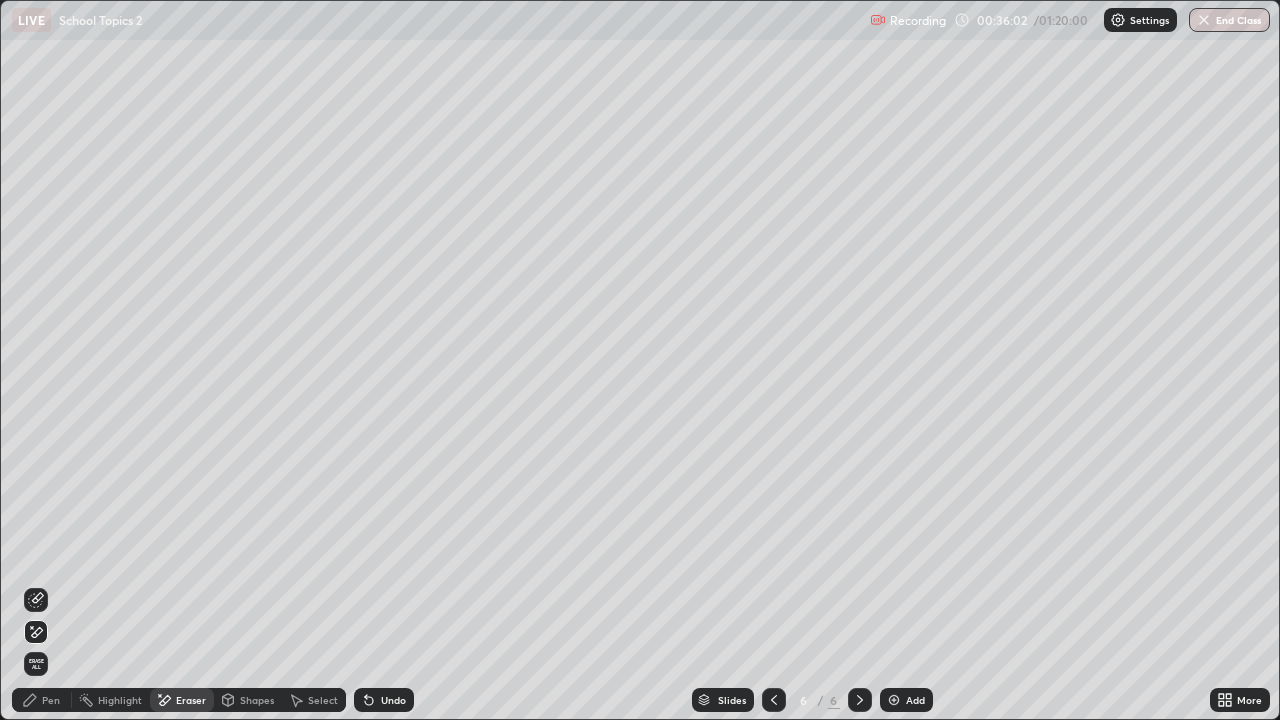 click on "Undo" at bounding box center (384, 700) 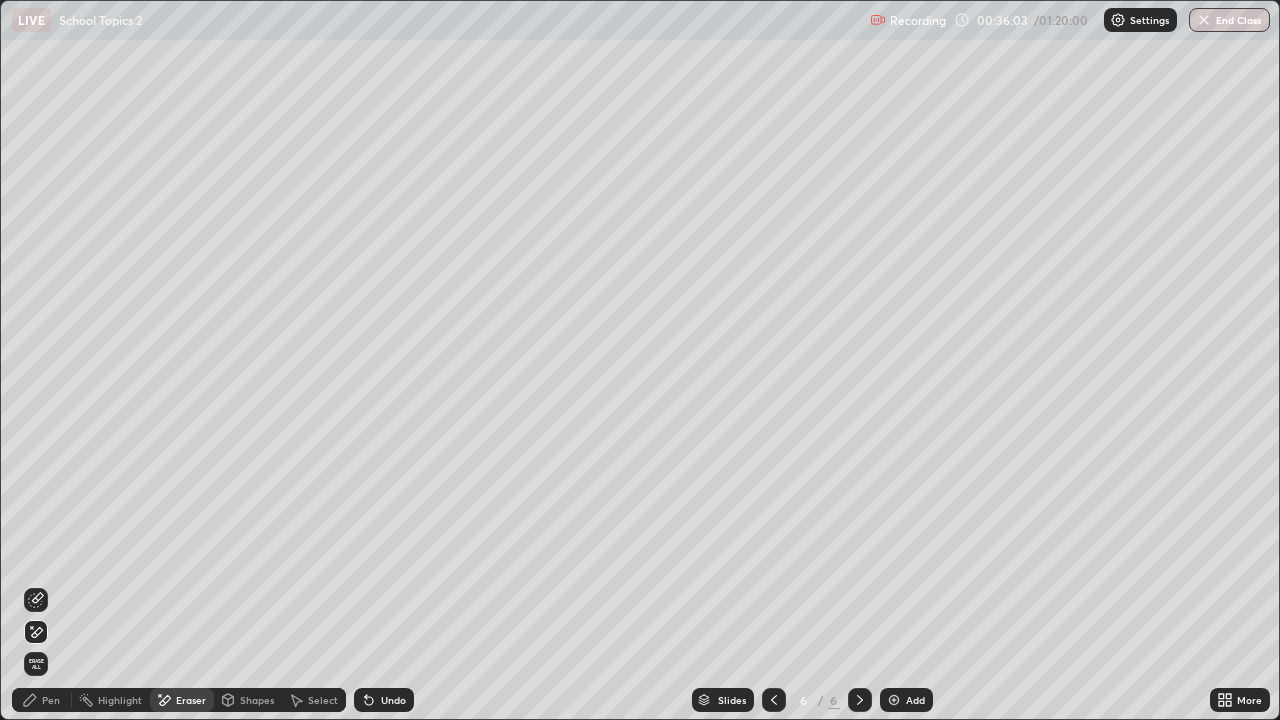 click on "Undo" at bounding box center (384, 700) 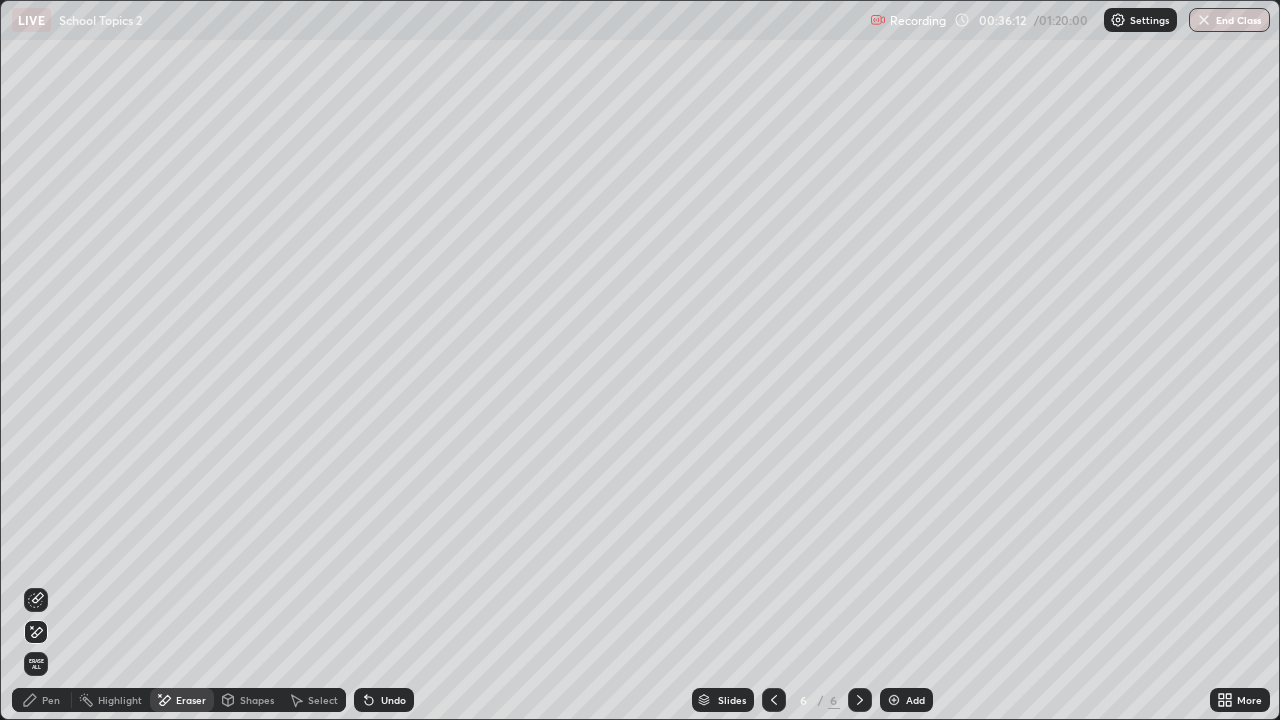 click on "Pen" at bounding box center (51, 700) 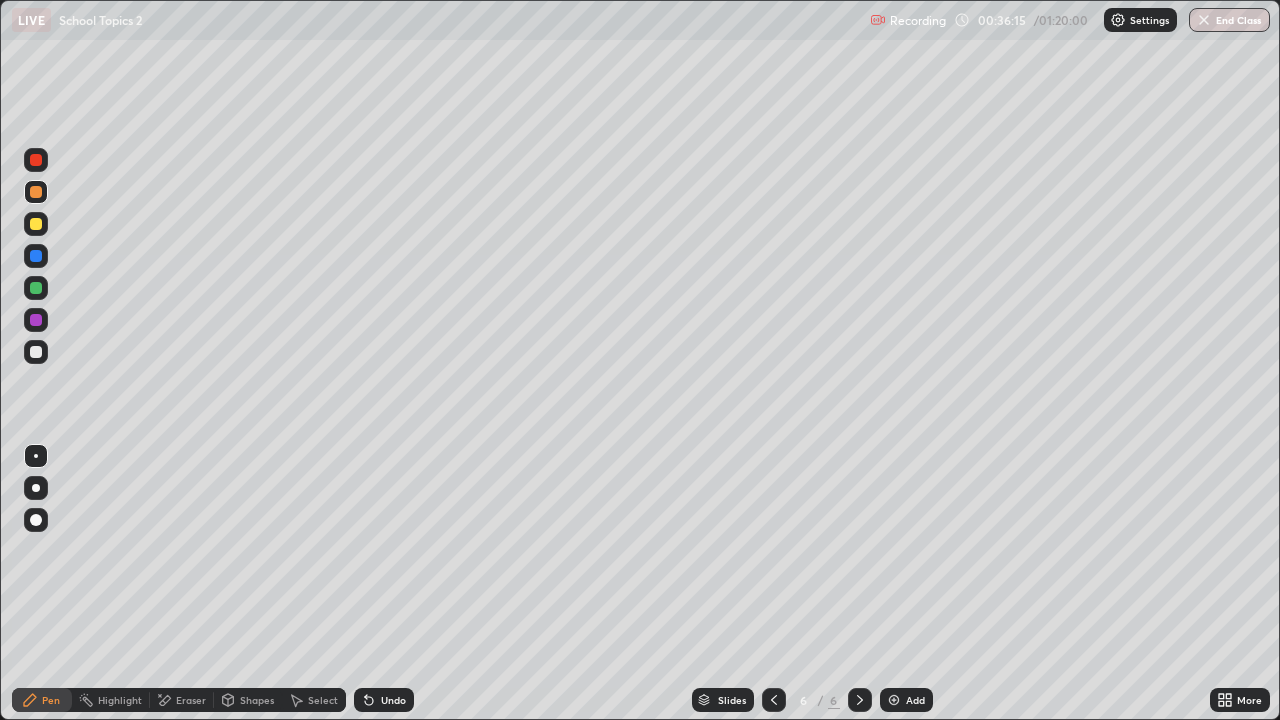 click on "Eraser" at bounding box center (191, 700) 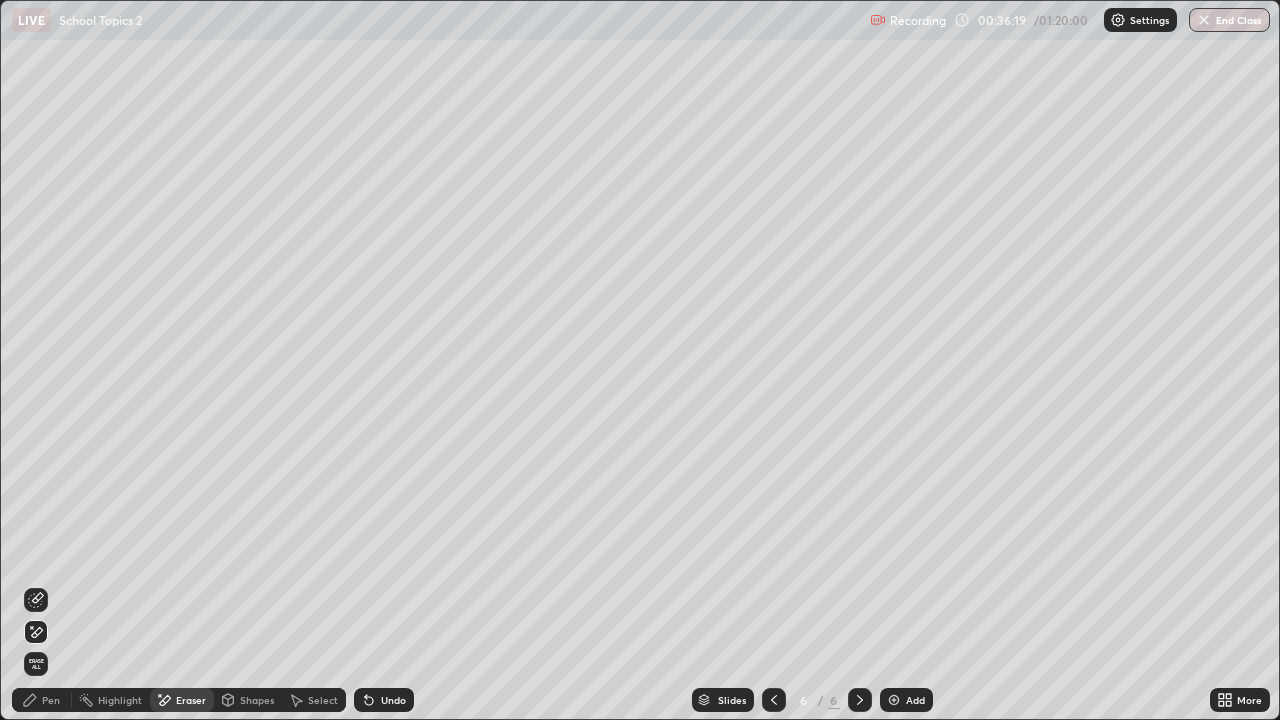 click on "Pen" at bounding box center (42, 700) 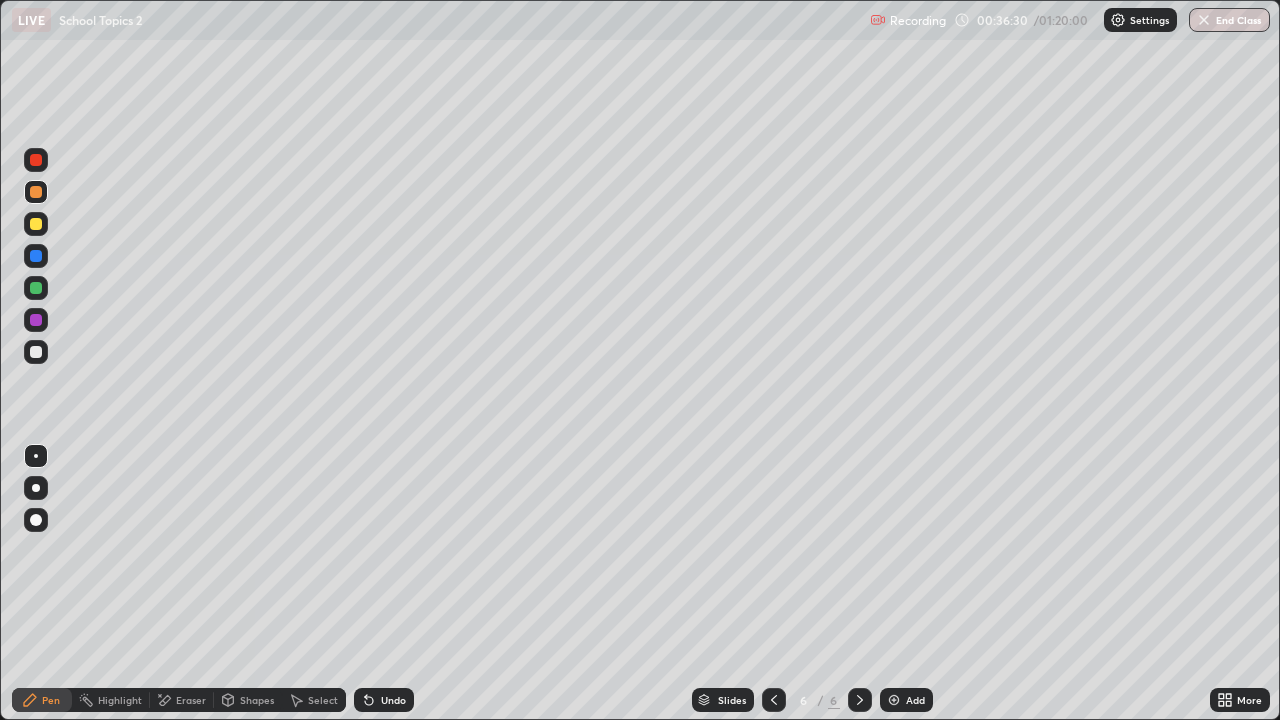 click on "Eraser" at bounding box center (191, 700) 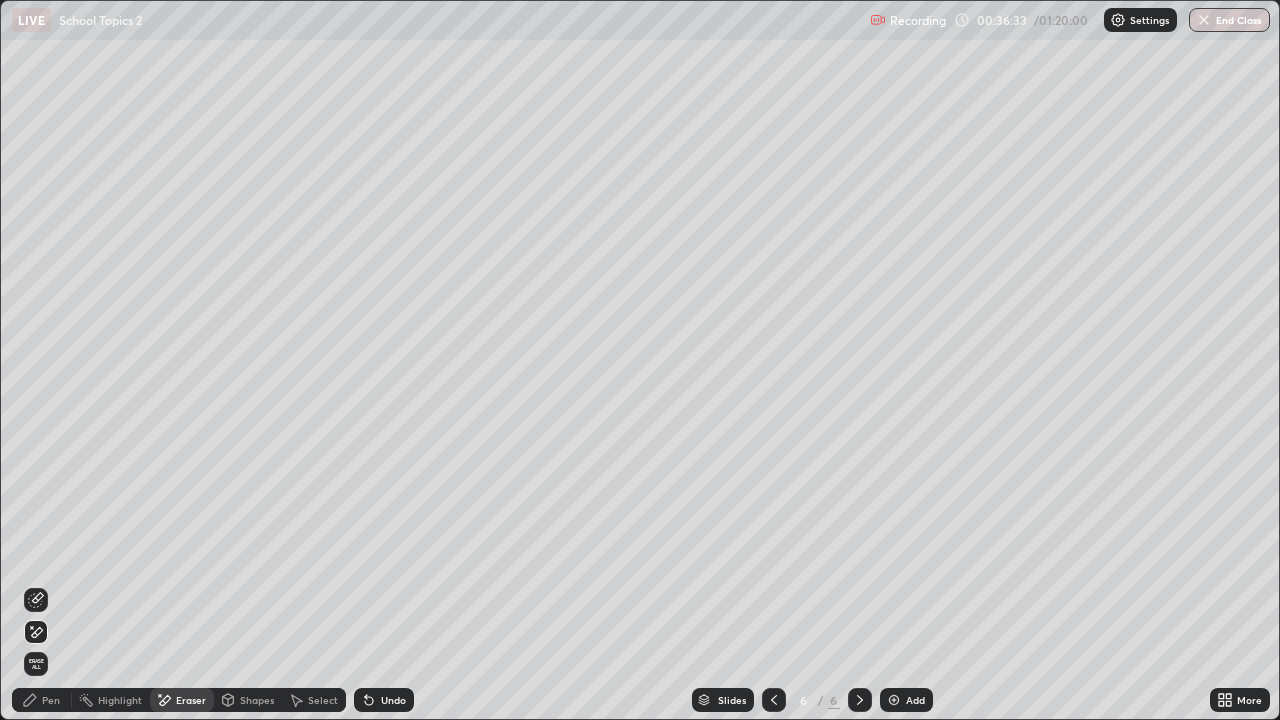 click on "Pen" at bounding box center [42, 700] 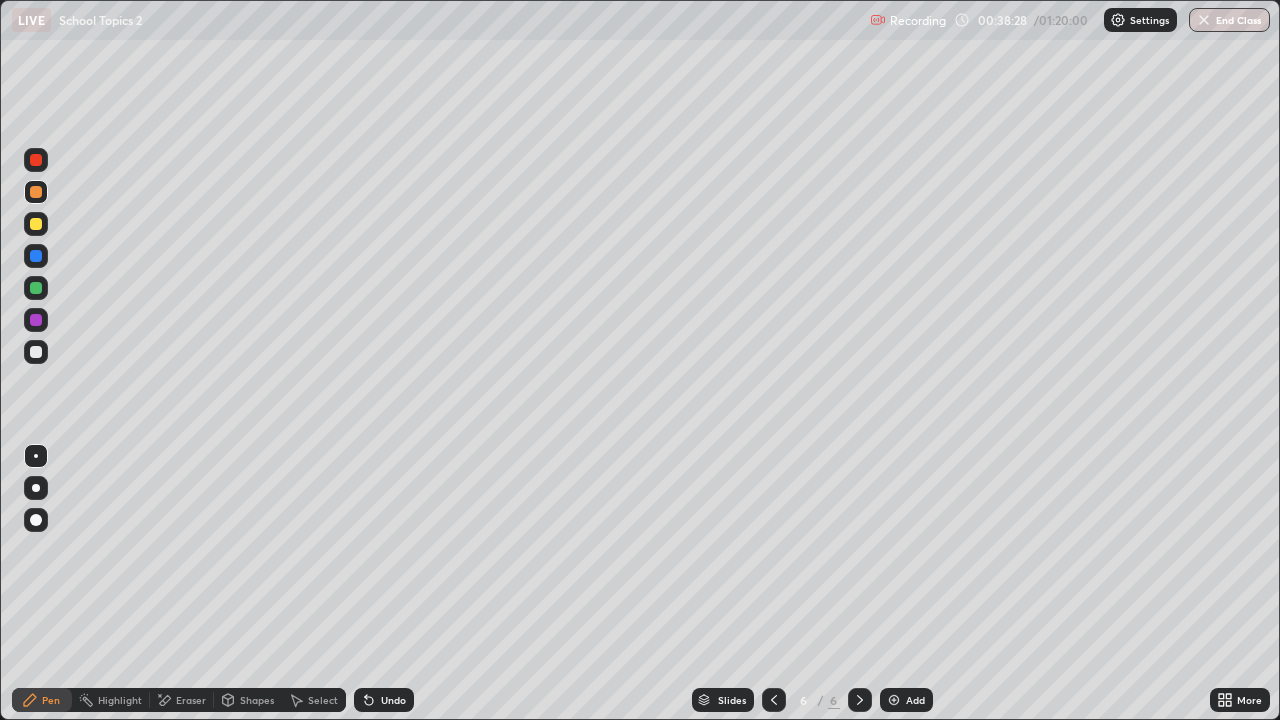 click at bounding box center [36, 320] 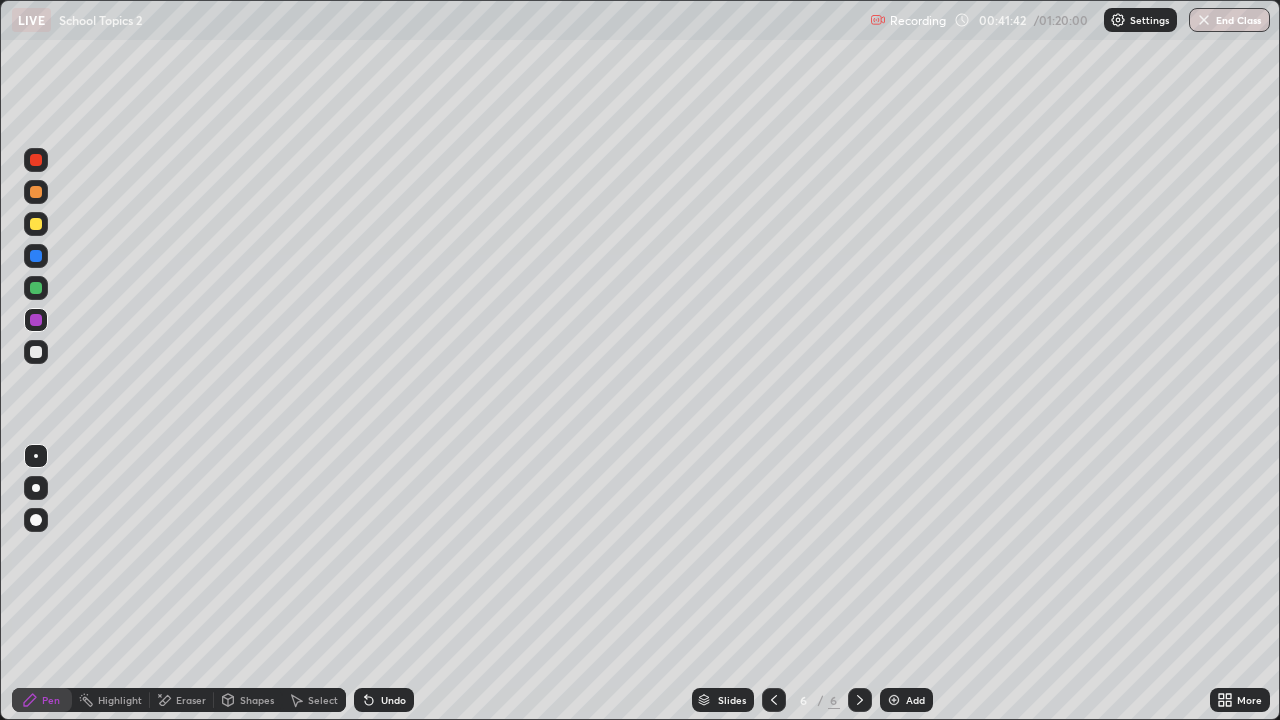 click on "Add" at bounding box center (906, 700) 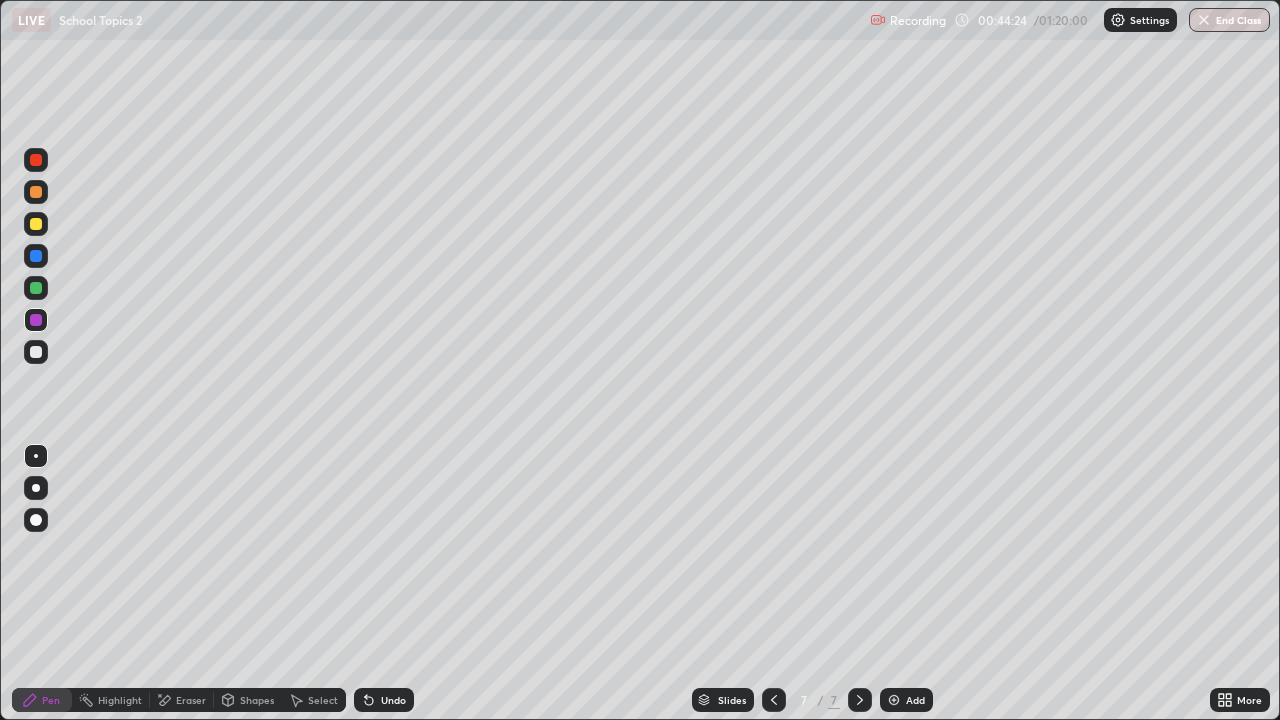 click at bounding box center [36, 224] 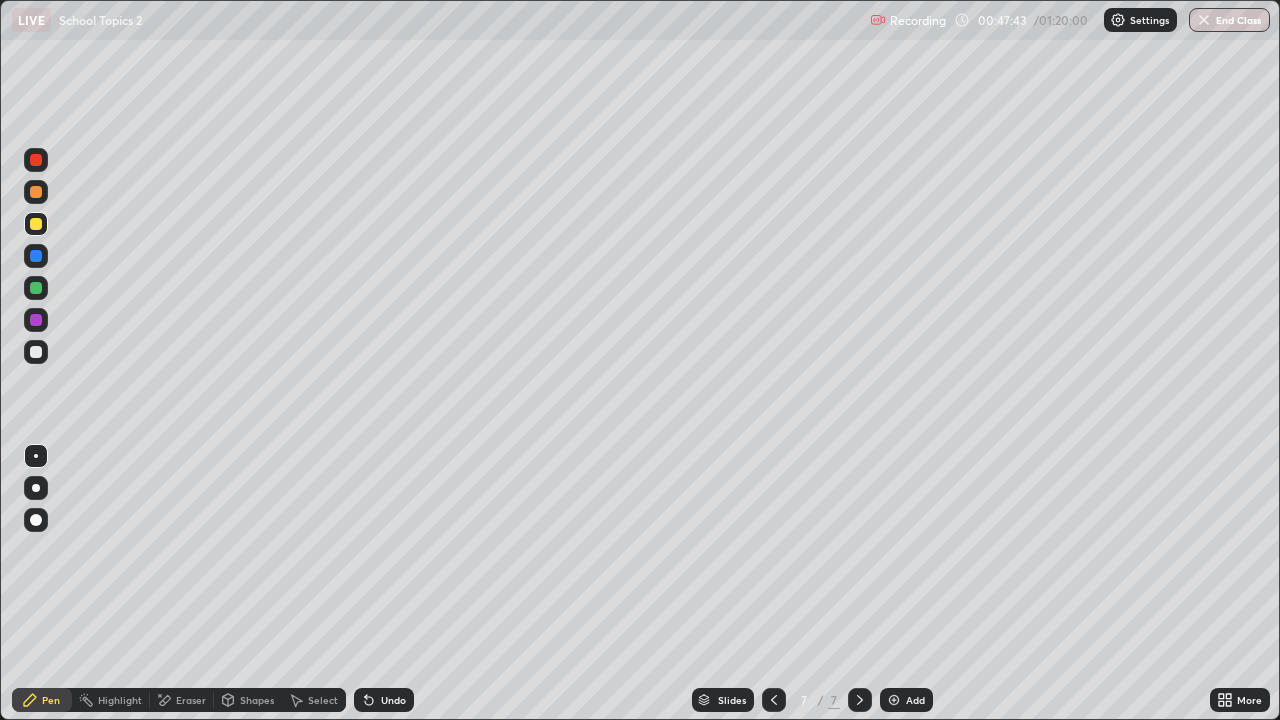 click on "Add" at bounding box center [915, 700] 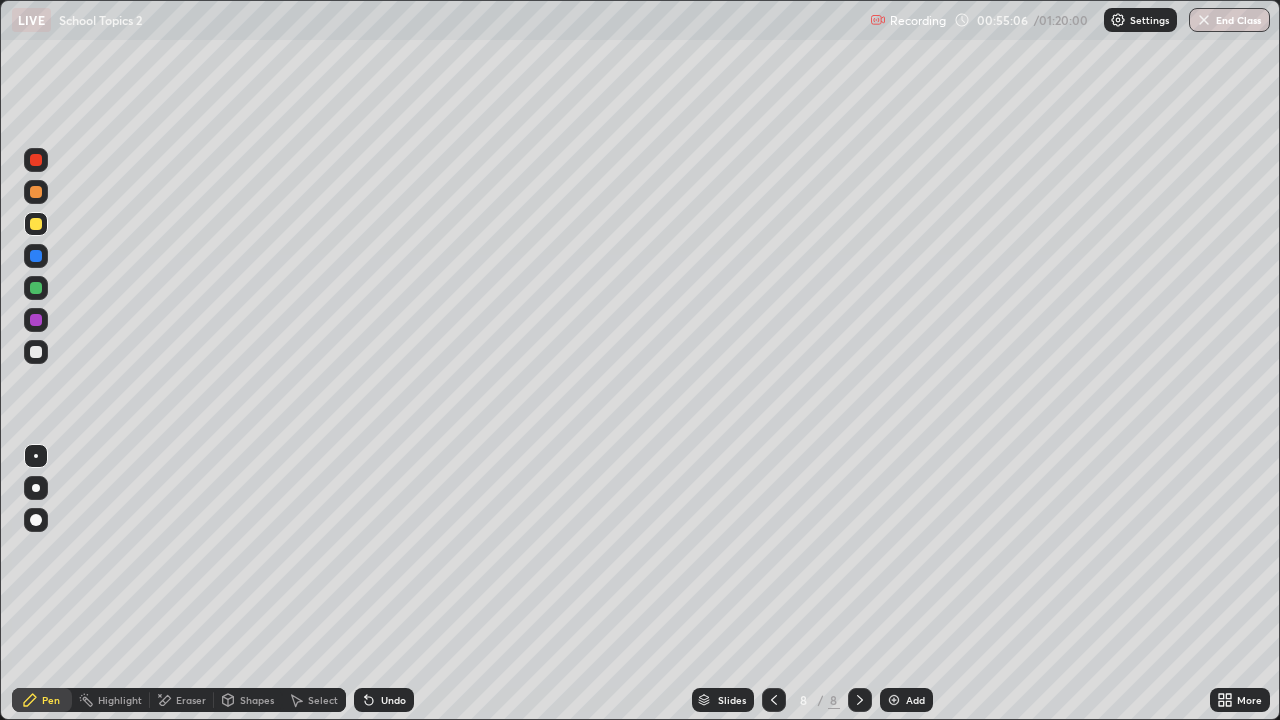 click on "Add" at bounding box center (906, 700) 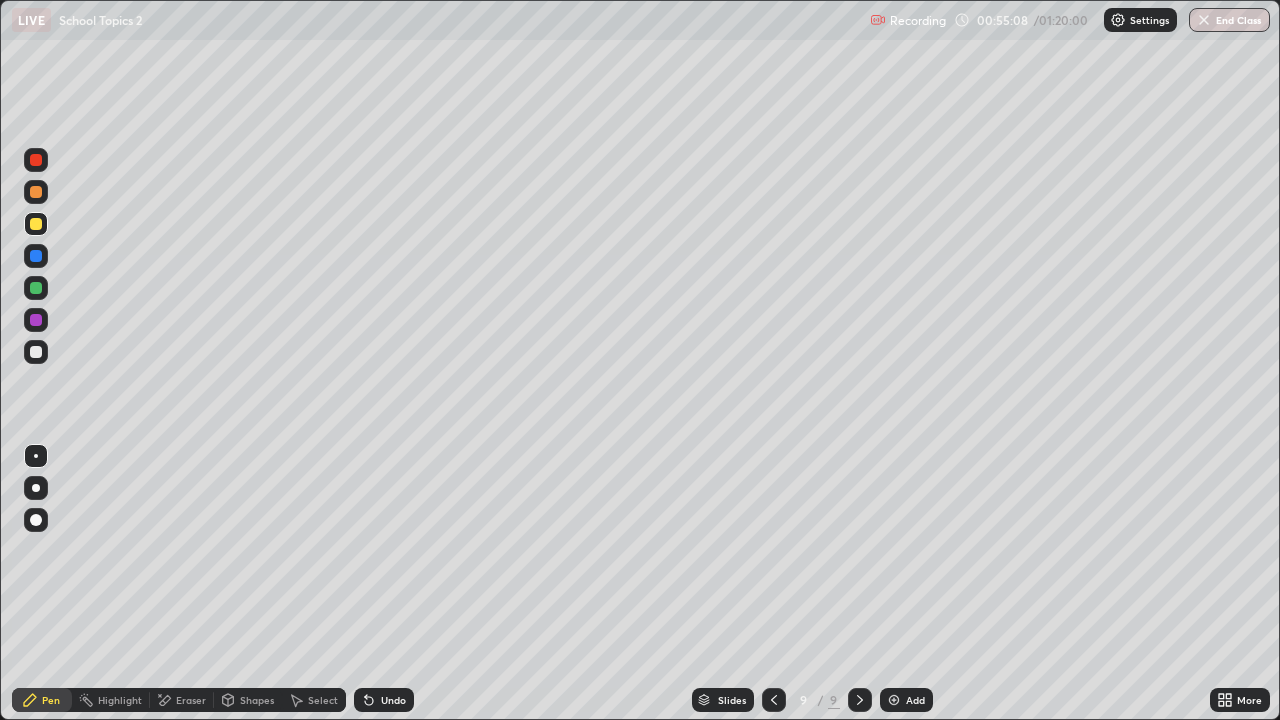 click at bounding box center (36, 288) 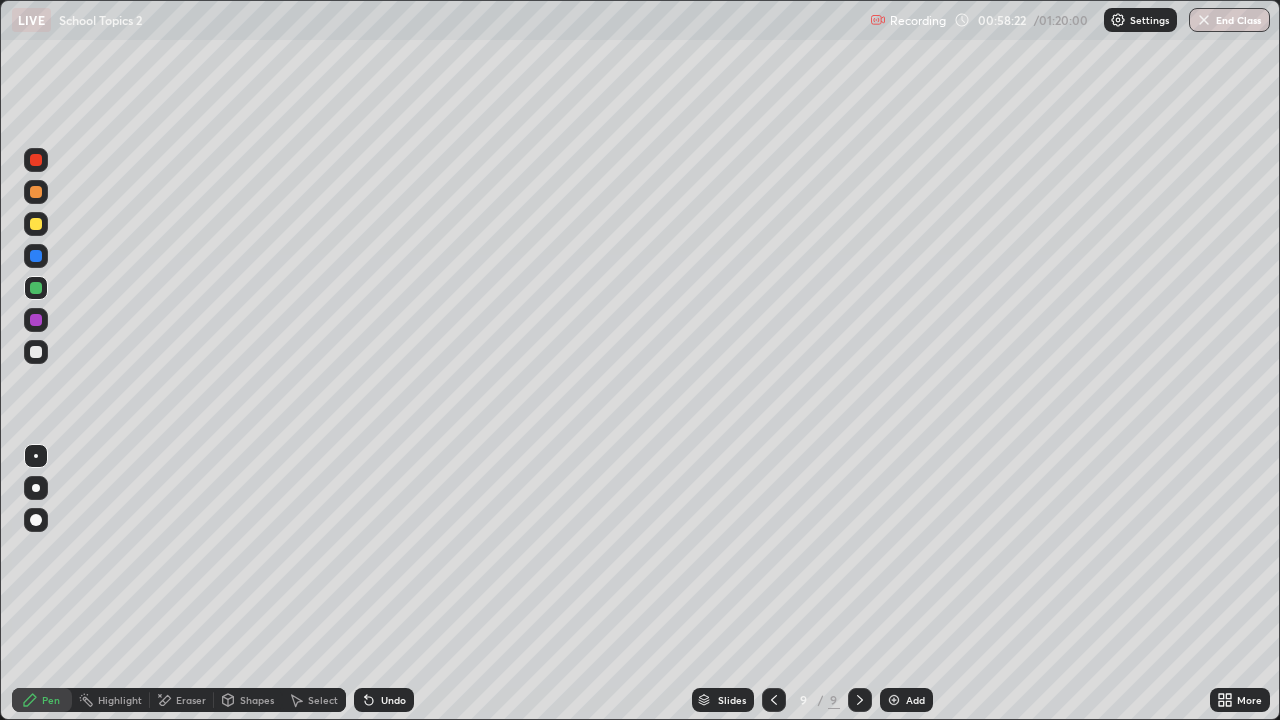 click at bounding box center (894, 700) 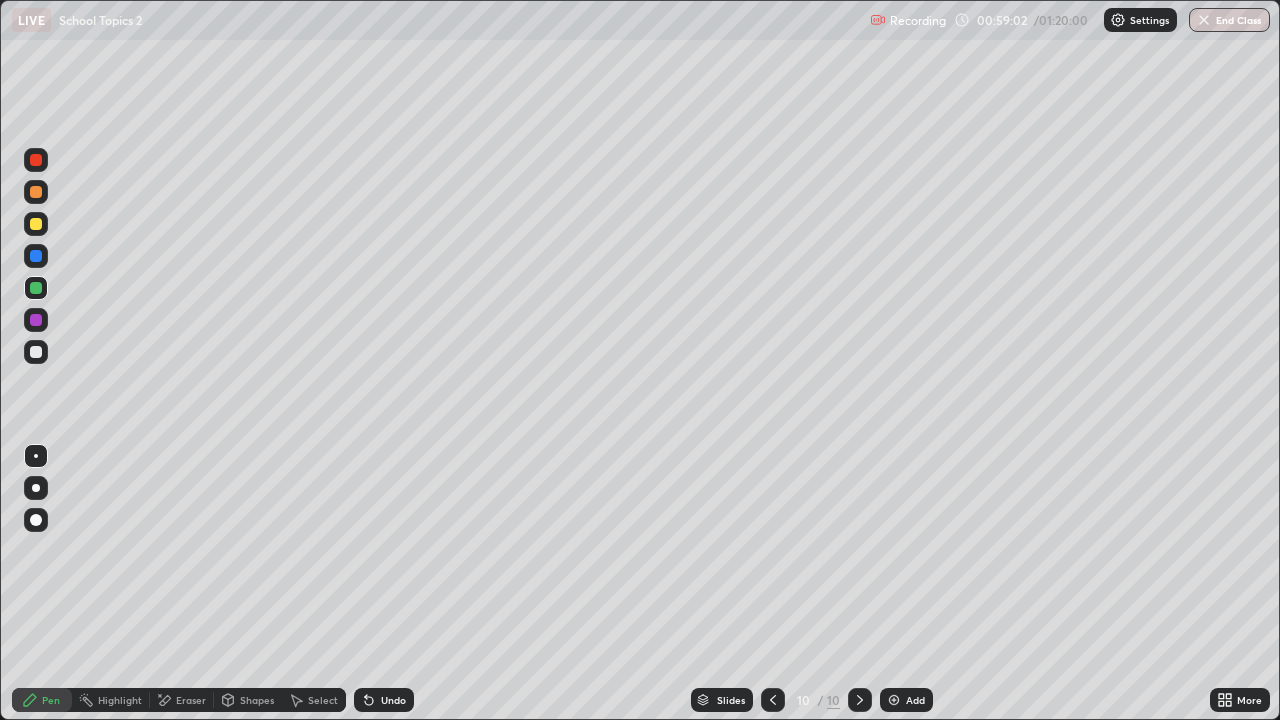 click on "Eraser" at bounding box center [191, 700] 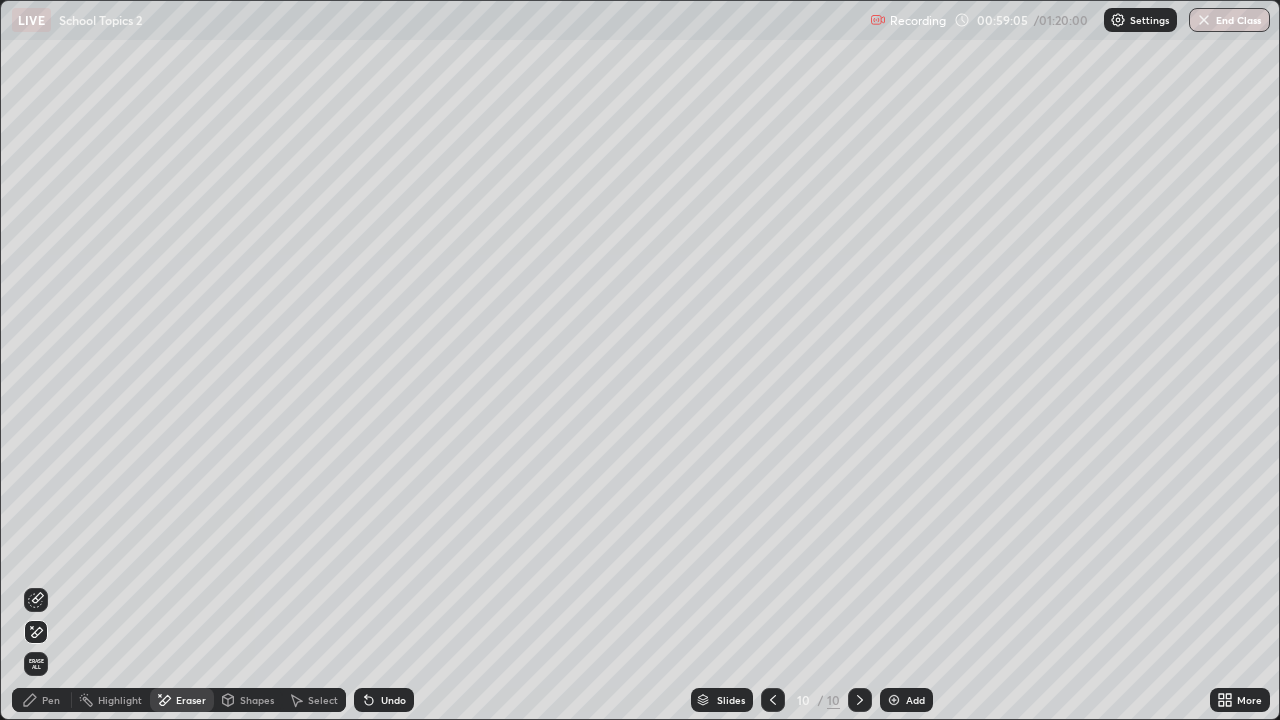 click on "Highlight" at bounding box center [120, 700] 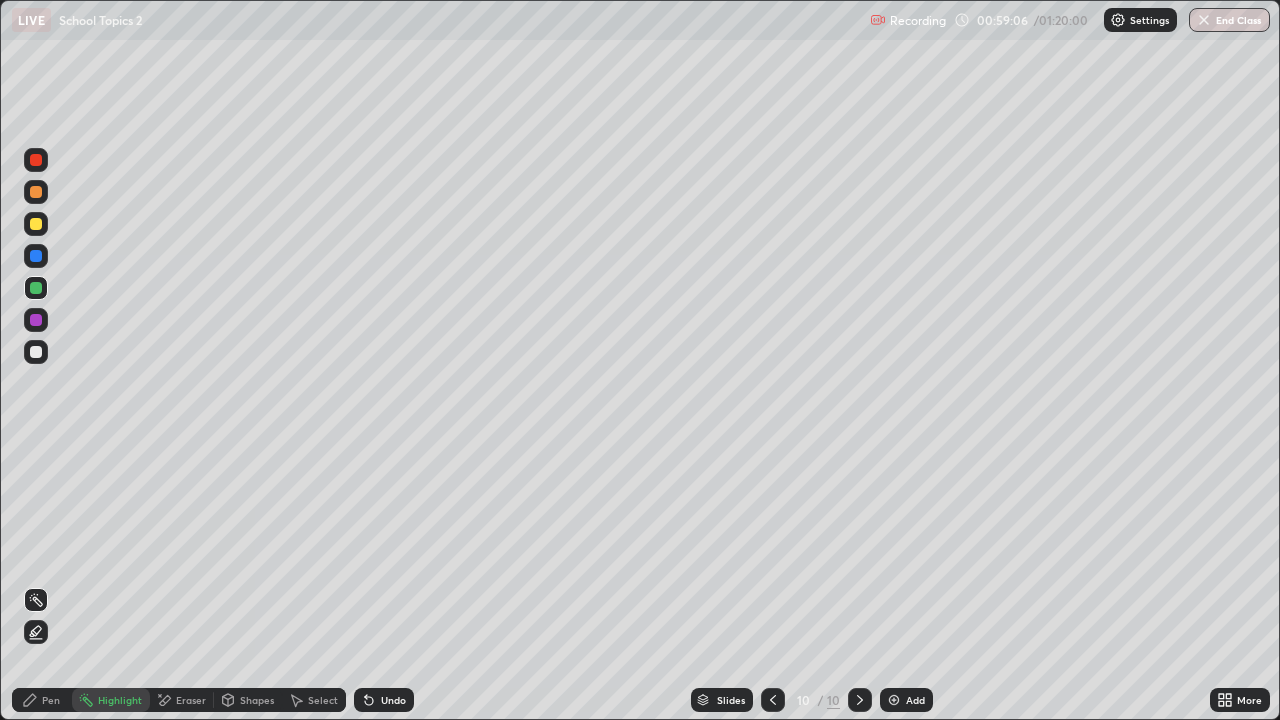 click on "Pen" at bounding box center (51, 700) 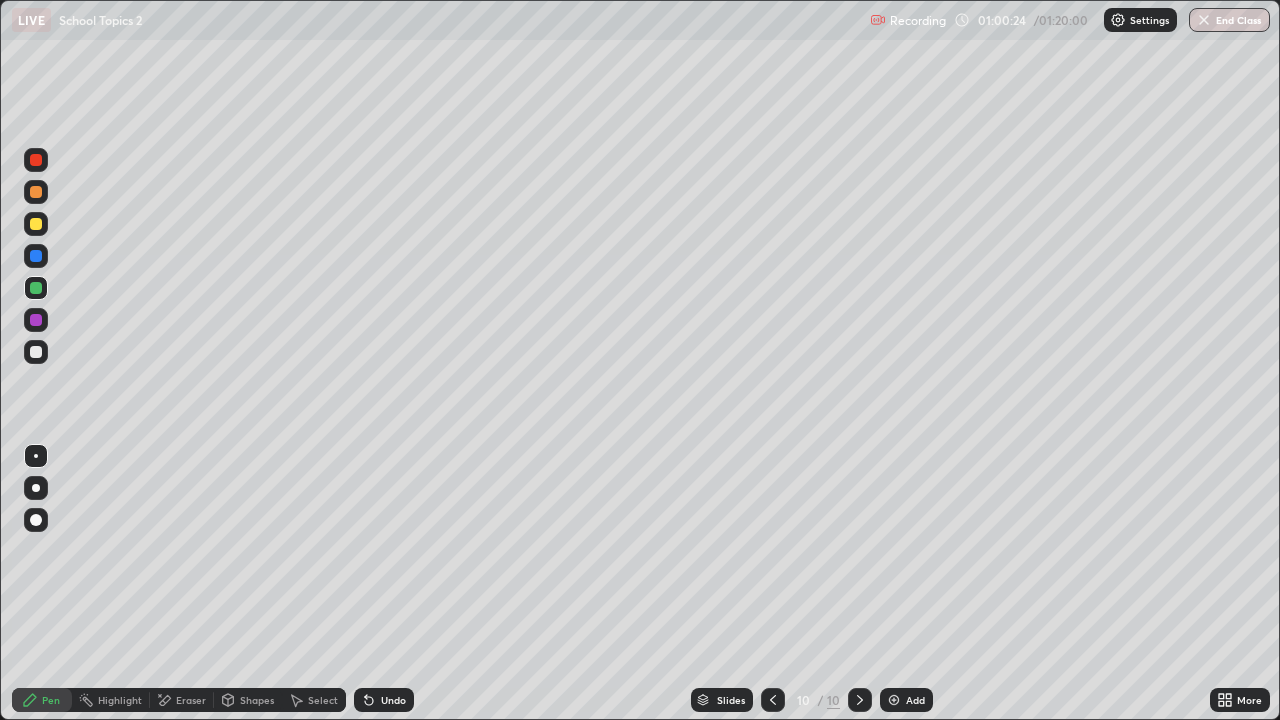 click at bounding box center (36, 192) 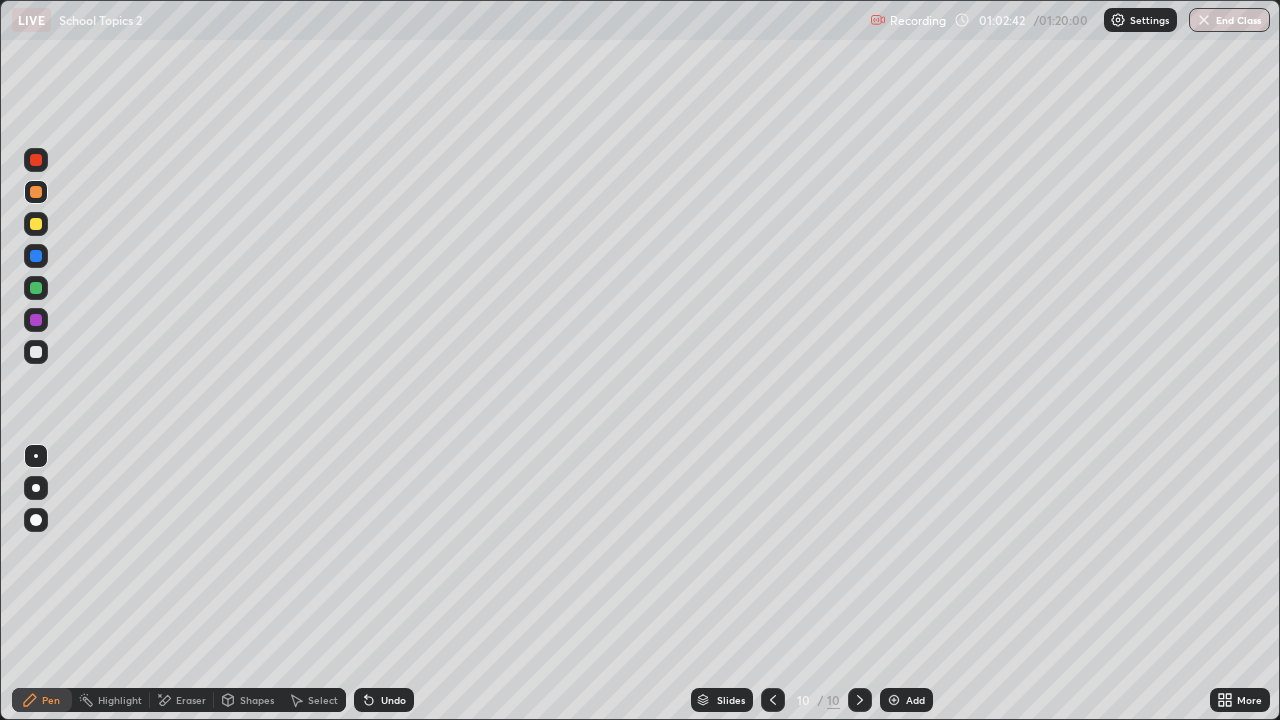 click at bounding box center (36, 352) 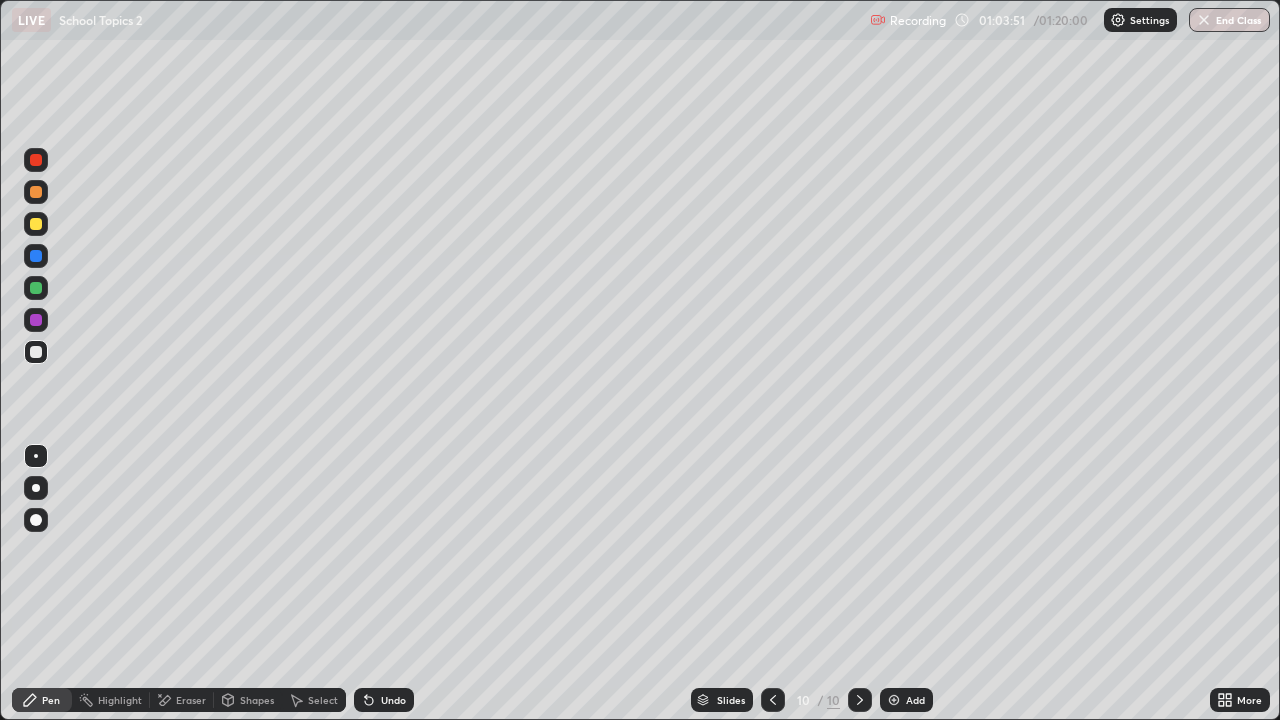 click at bounding box center [36, 192] 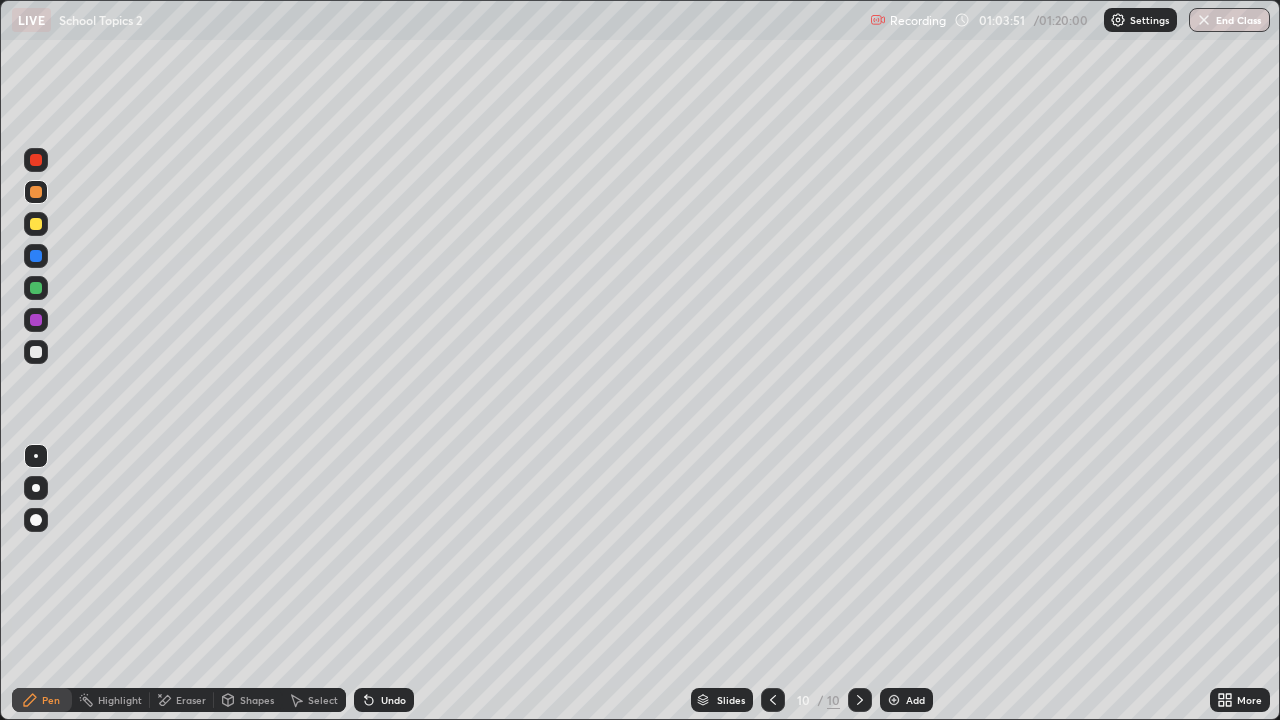 click at bounding box center (36, 224) 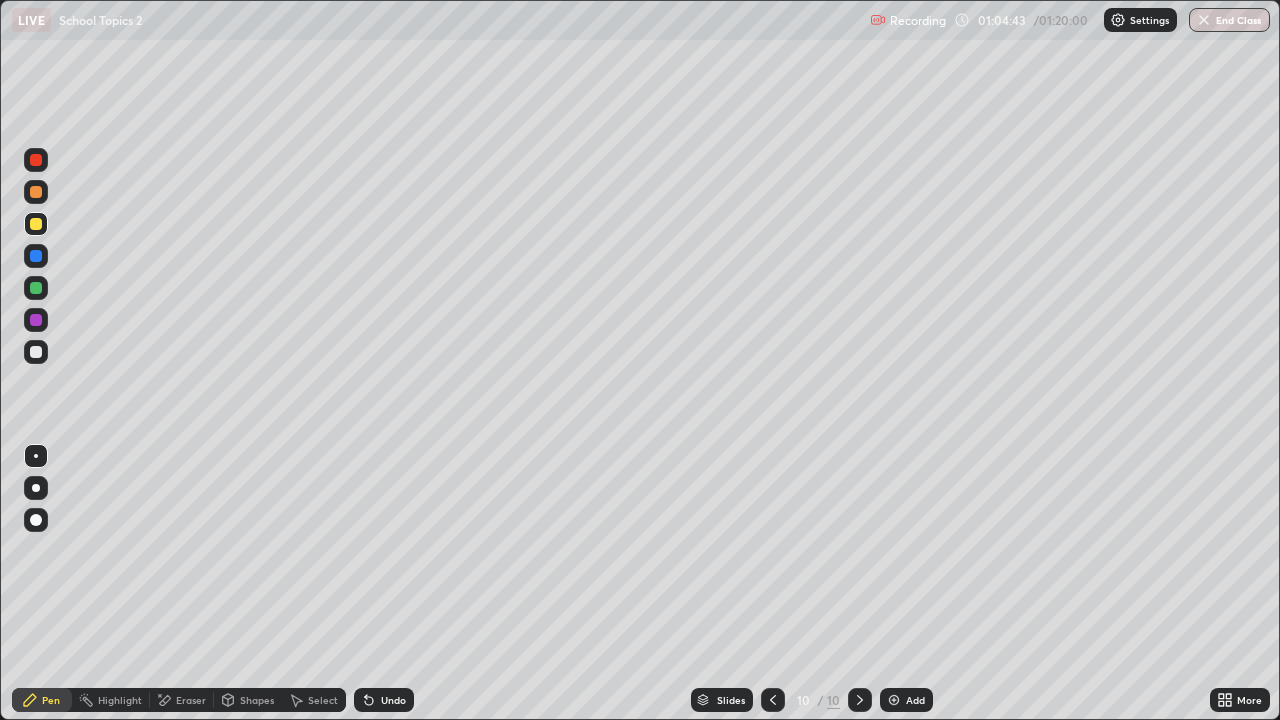 click at bounding box center [36, 320] 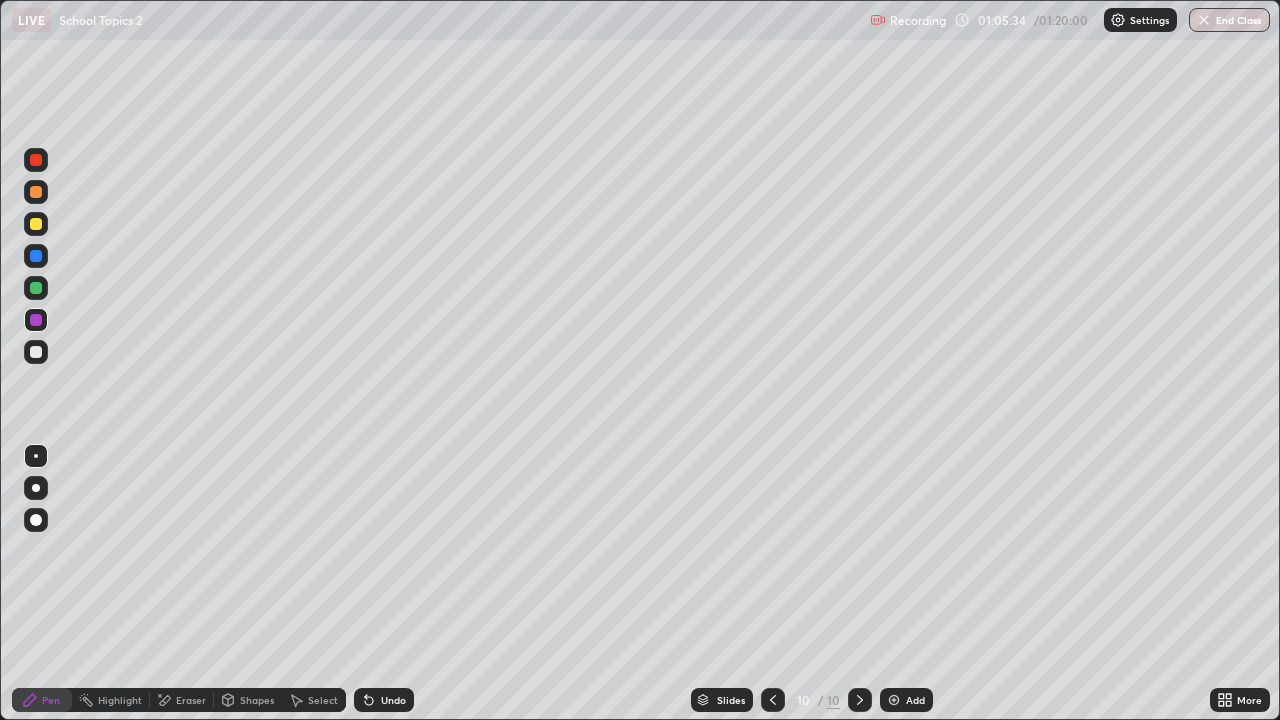 click on "Eraser" at bounding box center [191, 700] 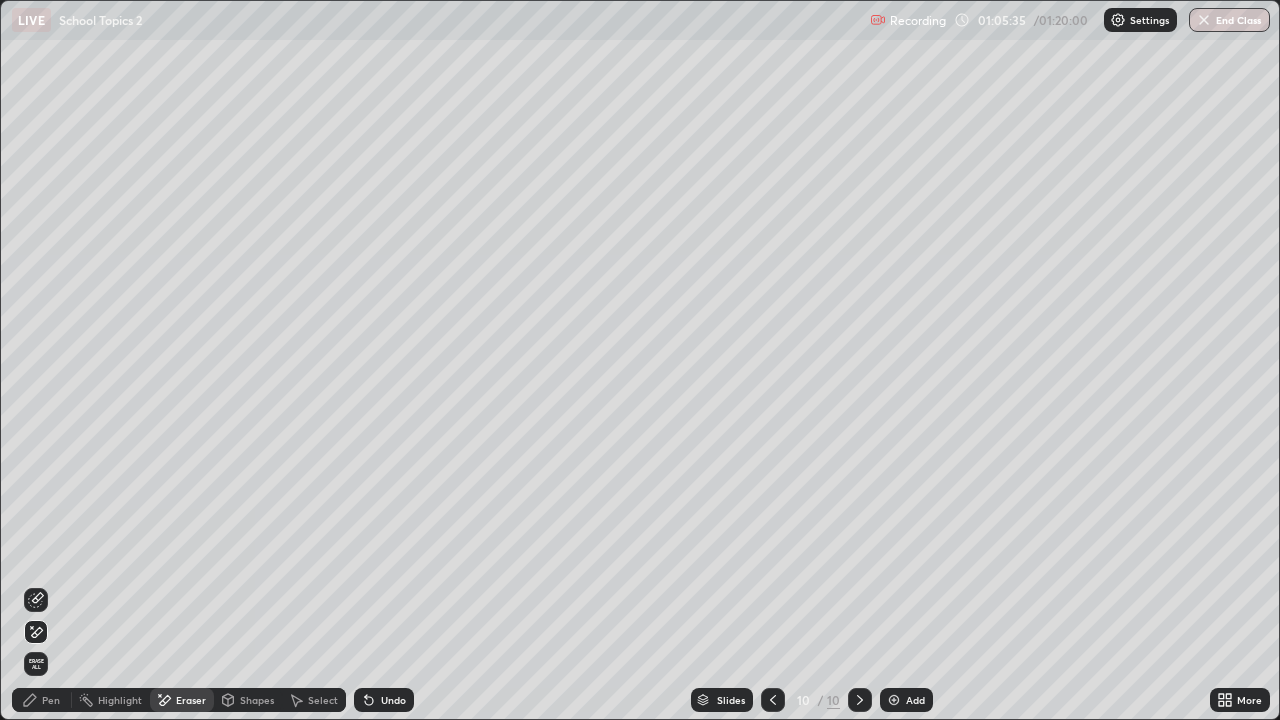 click on "Pen" at bounding box center (51, 700) 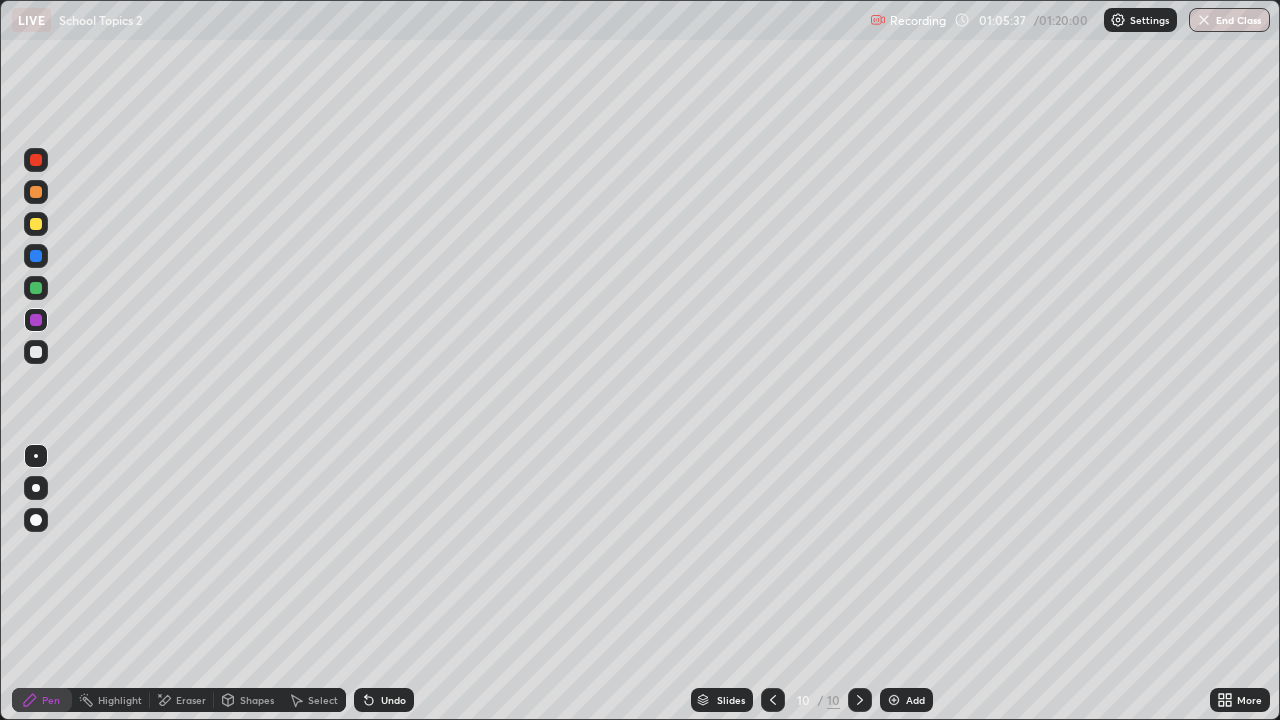click on "Eraser" at bounding box center [191, 700] 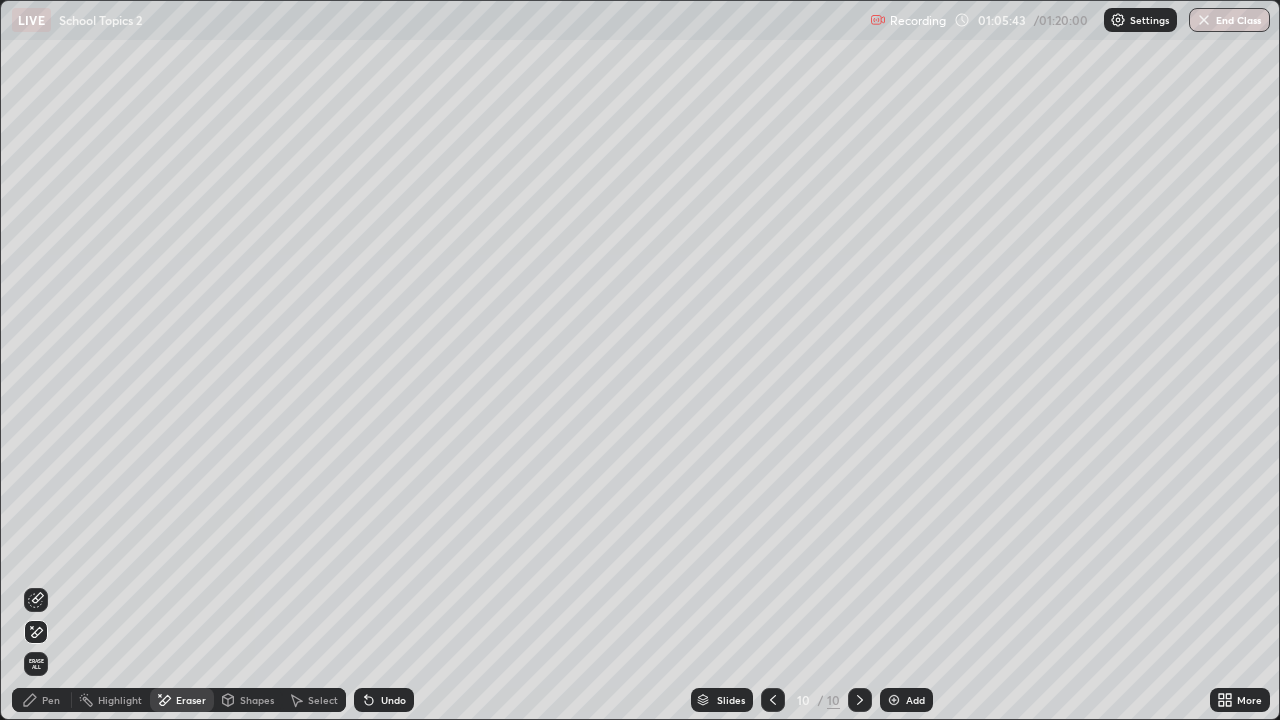 click on "Pen" at bounding box center (51, 700) 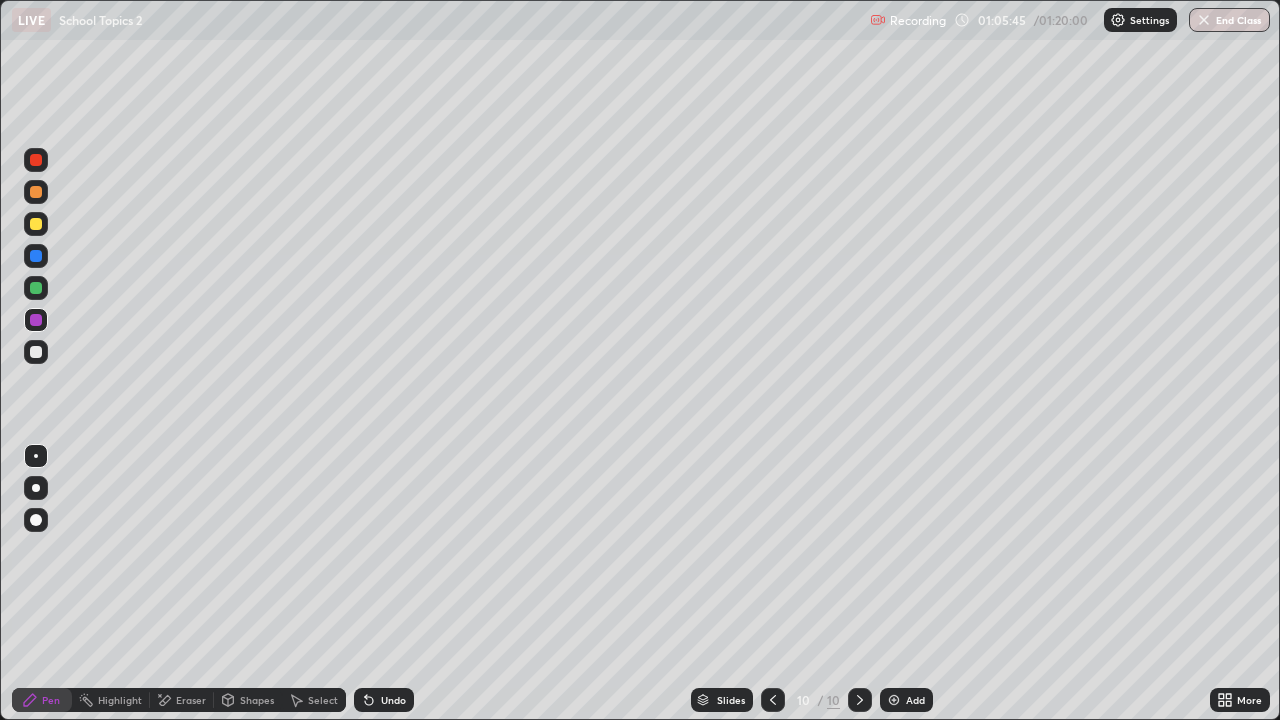 click at bounding box center [36, 224] 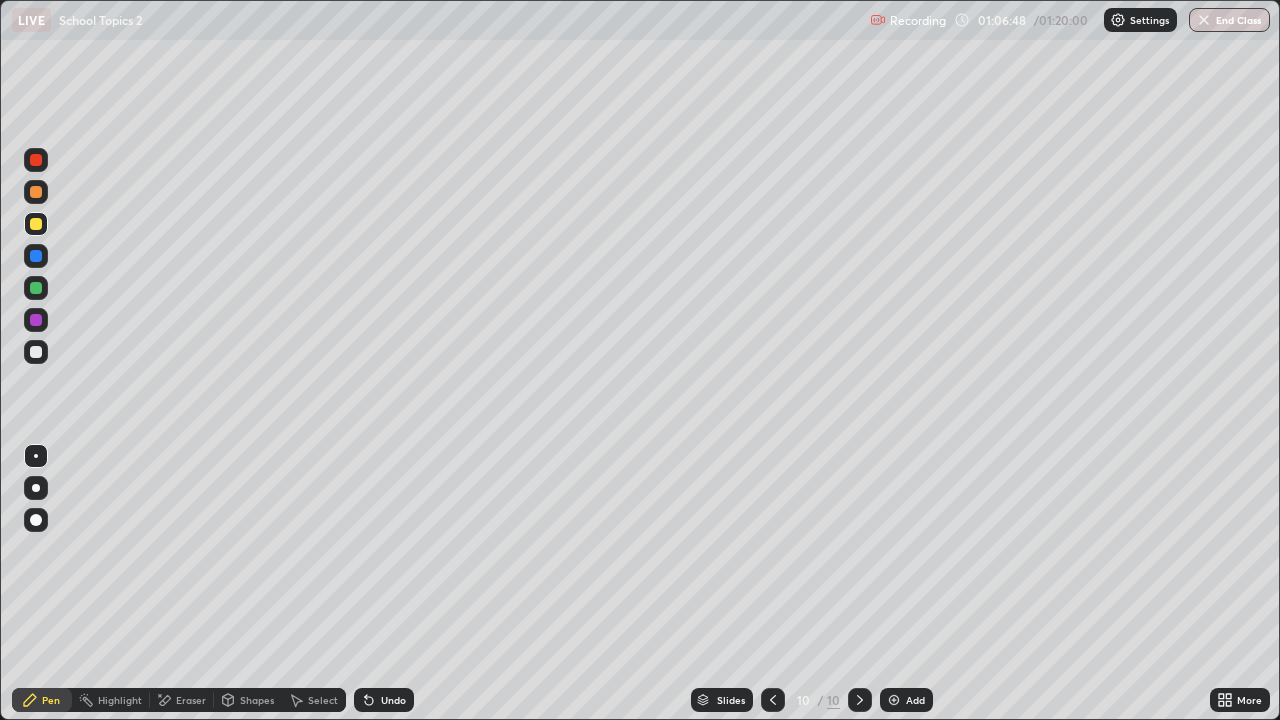 click on "Eraser" at bounding box center [191, 700] 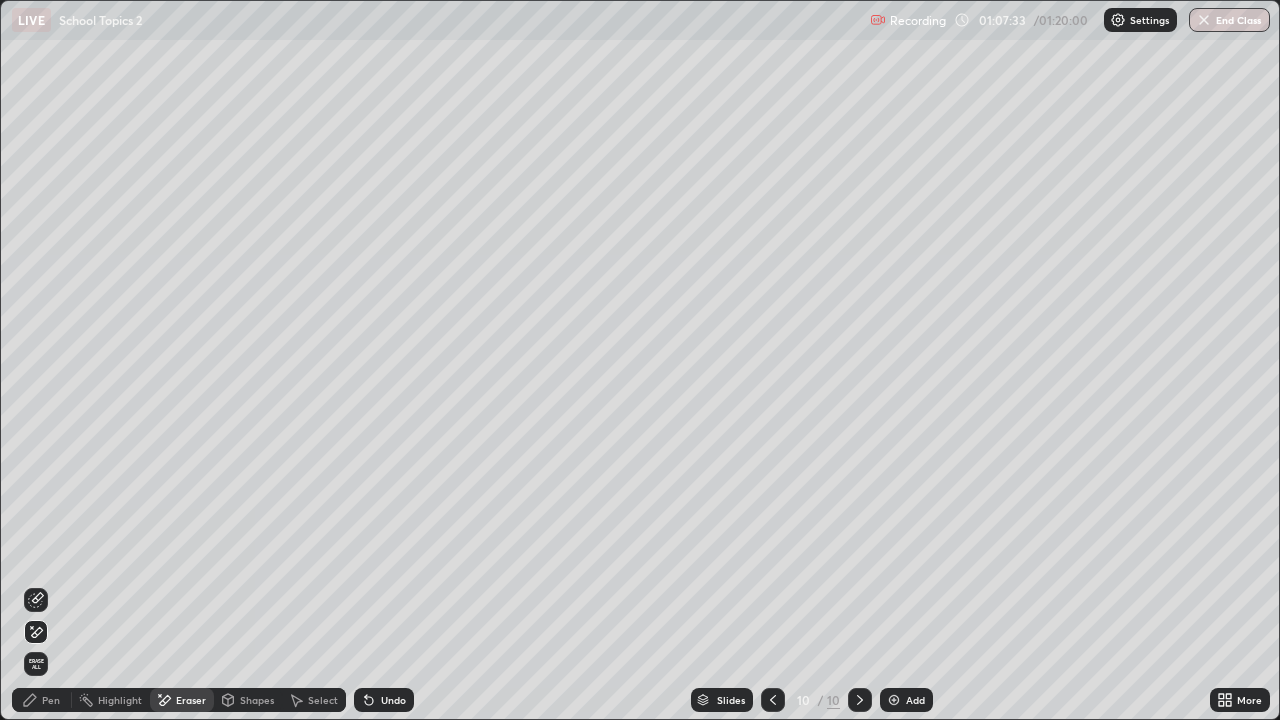 click on "Pen" at bounding box center (51, 700) 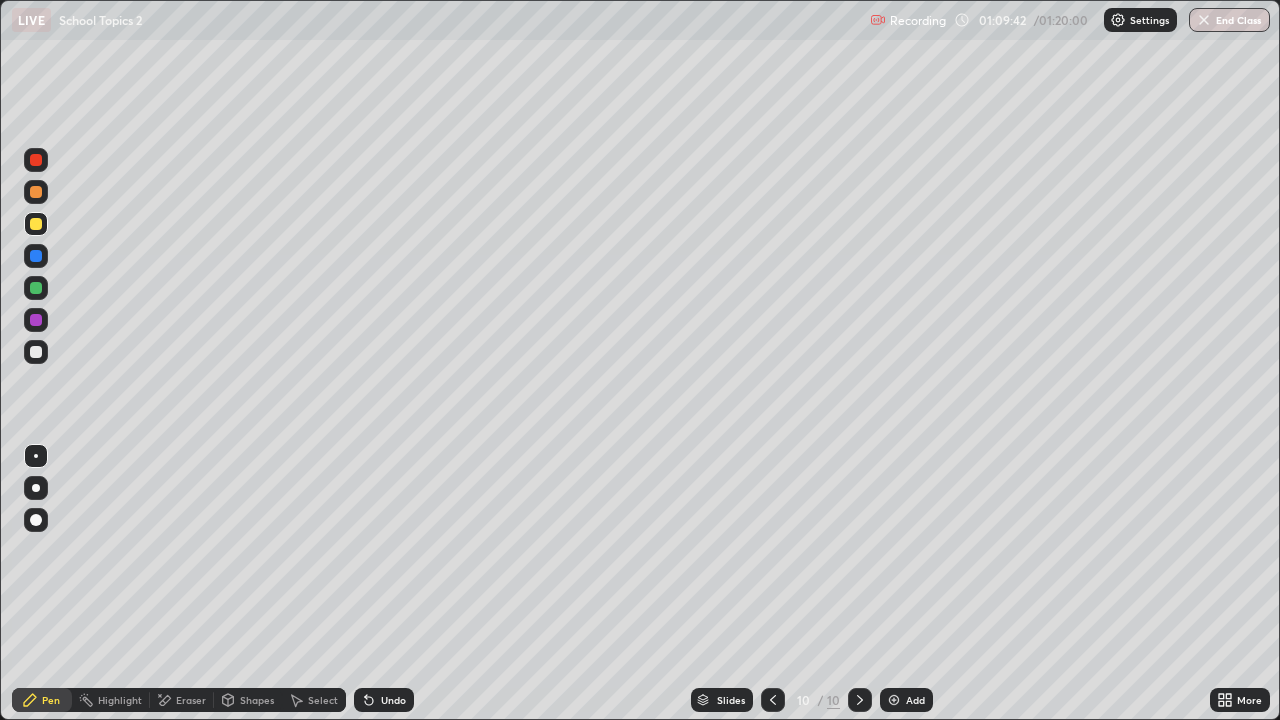 click on "Add" at bounding box center [915, 700] 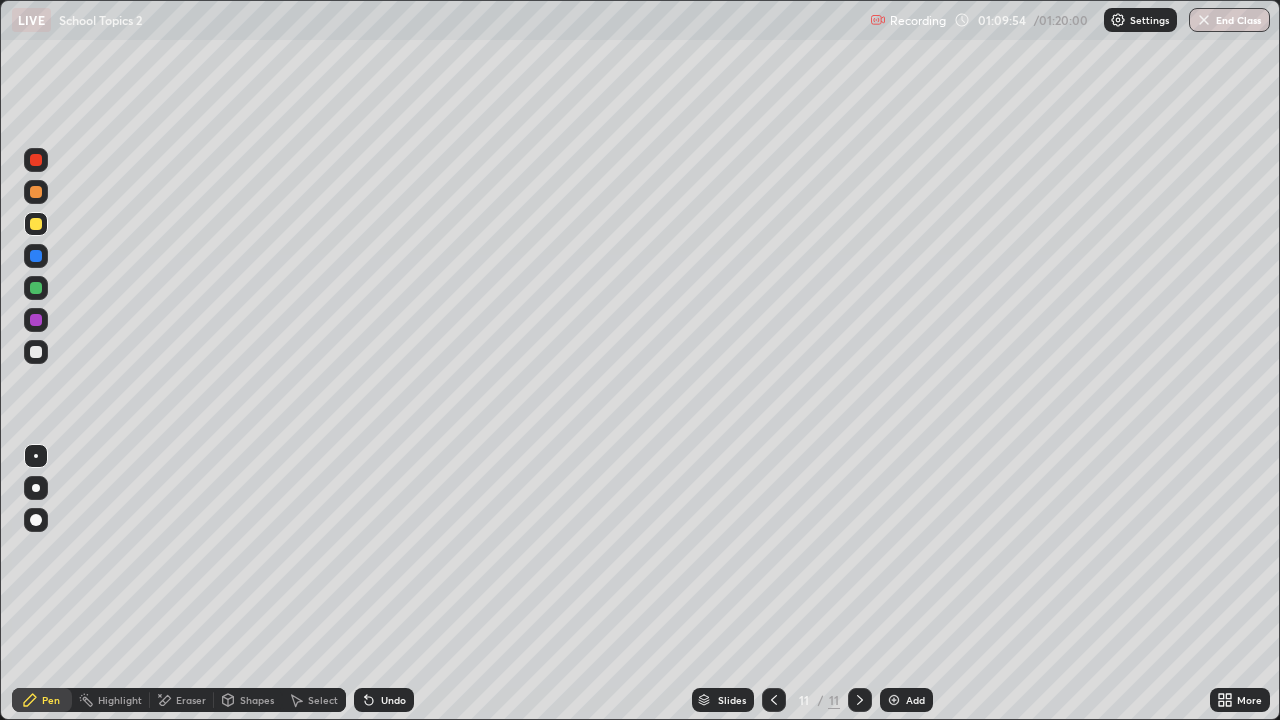 click at bounding box center (36, 192) 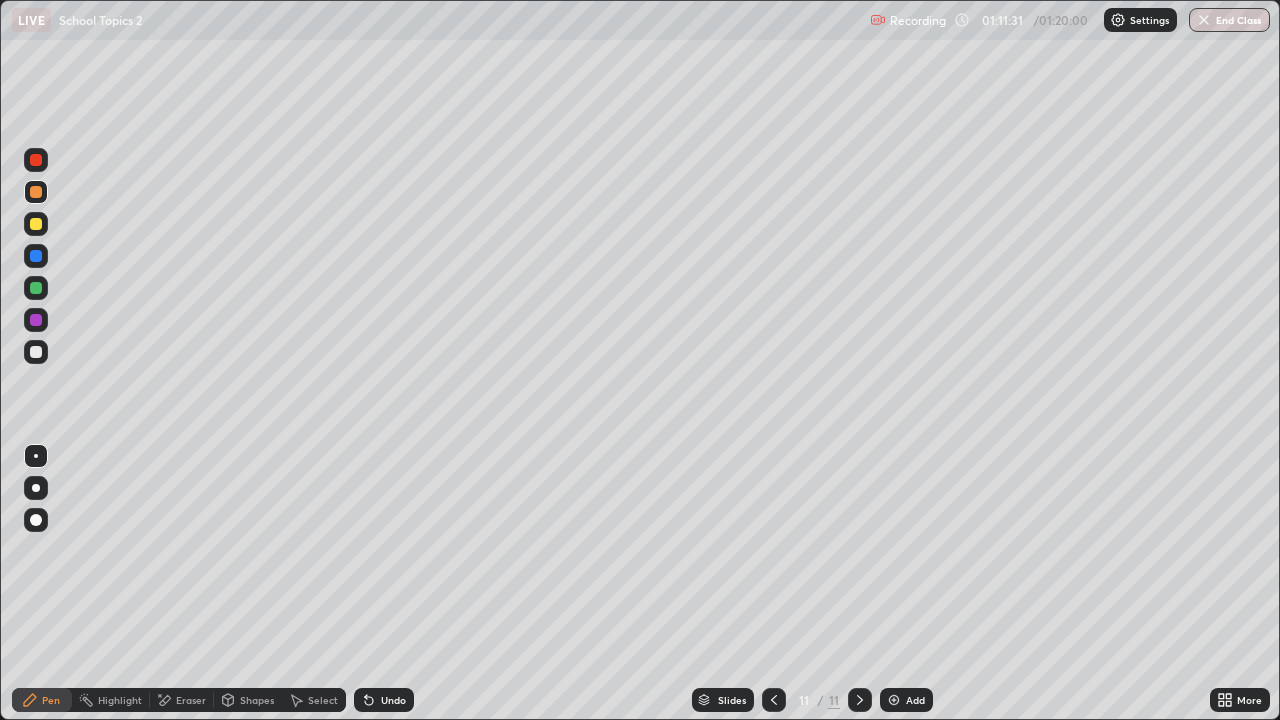 click on "Eraser" at bounding box center [191, 700] 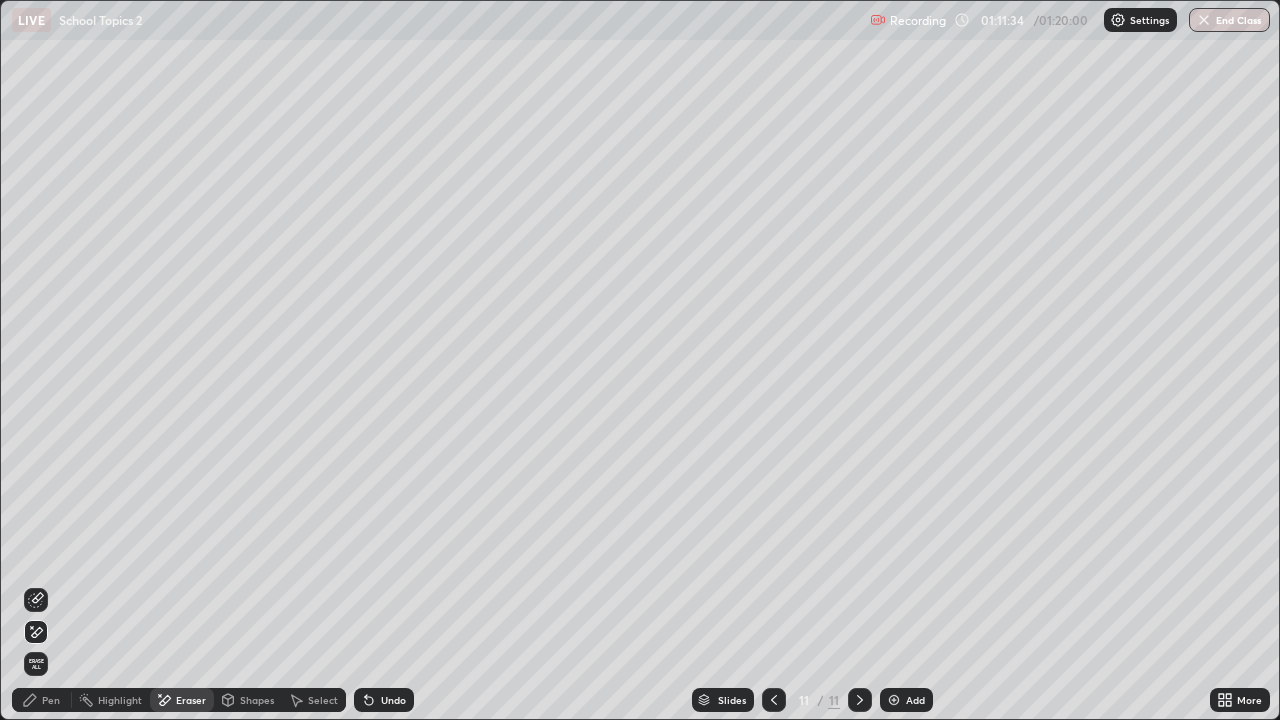 click on "Pen" at bounding box center (51, 700) 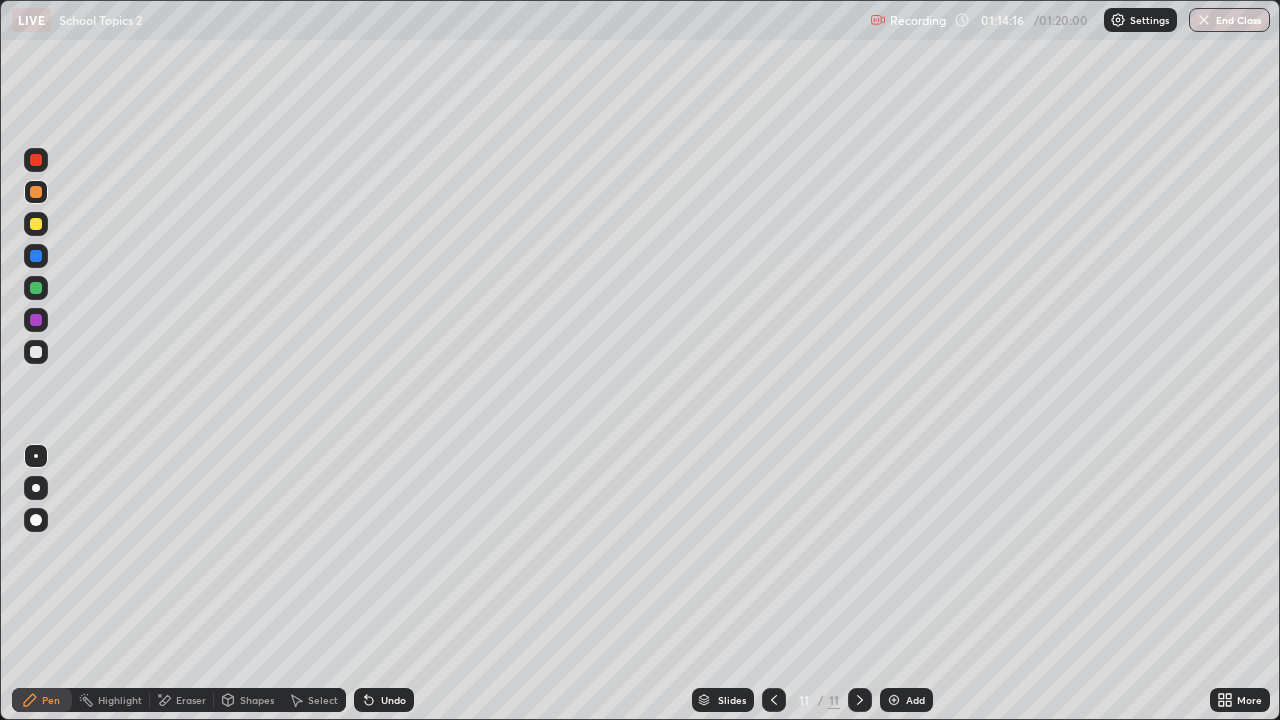 click on "End Class" at bounding box center (1229, 20) 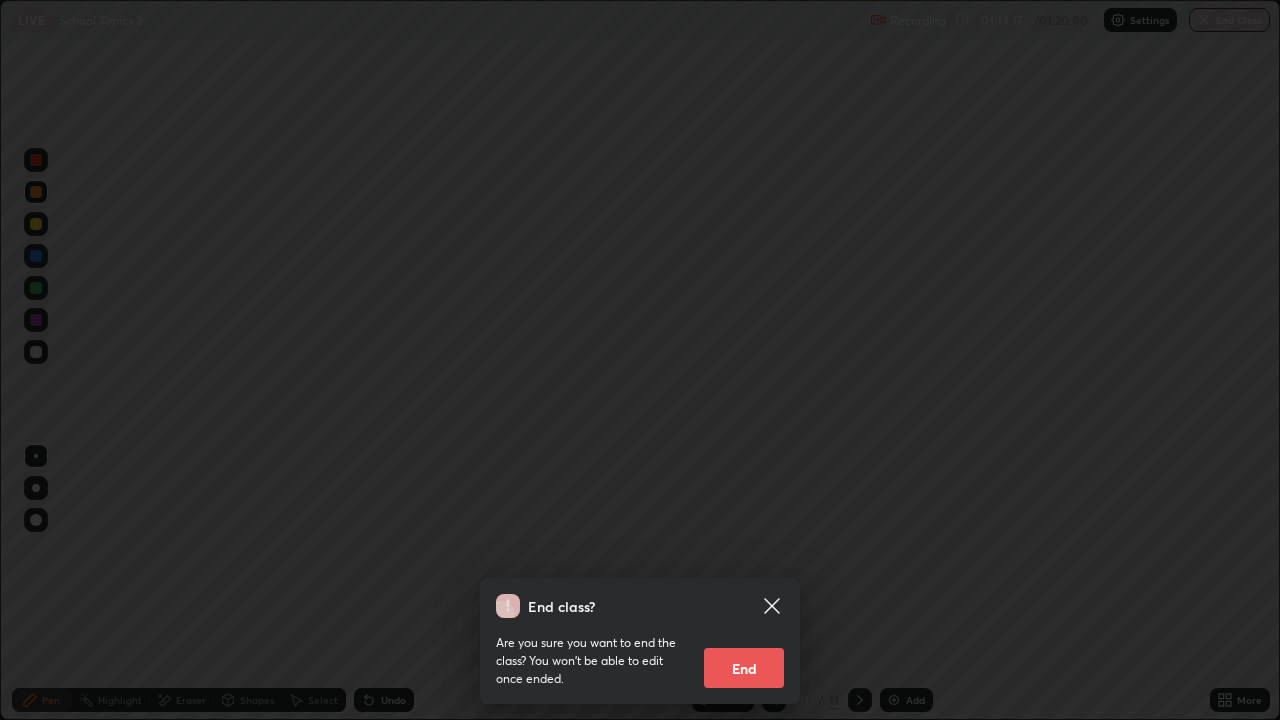 click on "End" at bounding box center [744, 668] 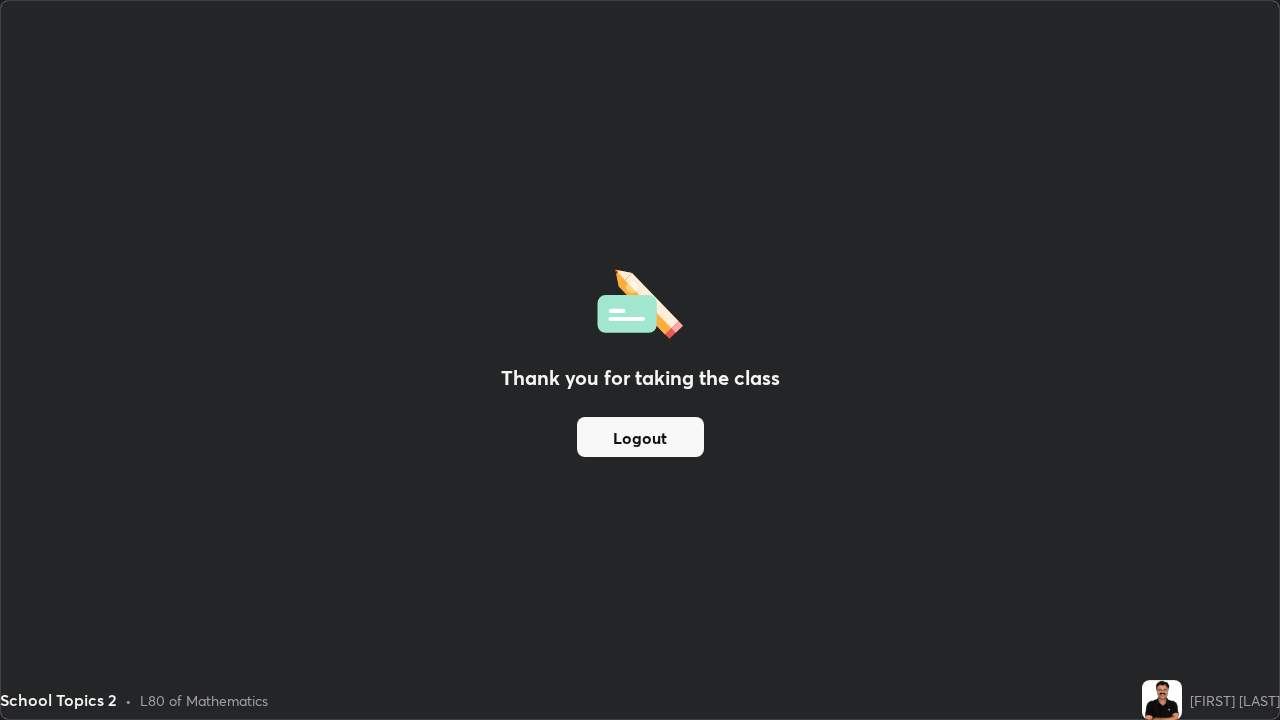 click on "Logout" at bounding box center [640, 437] 